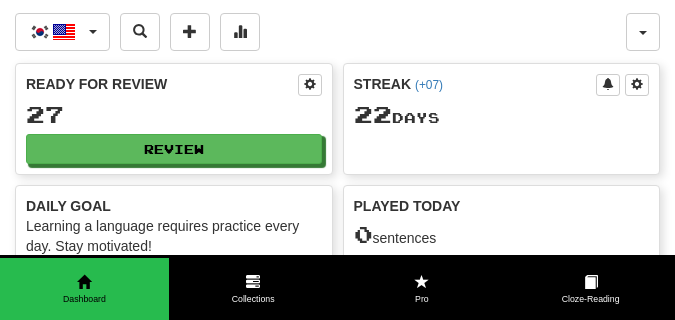 scroll, scrollTop: 0, scrollLeft: 0, axis: both 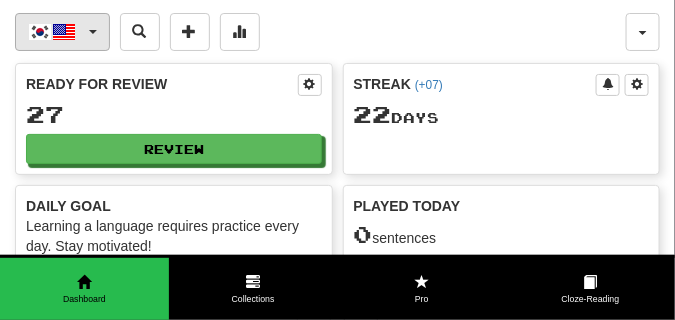 click on "한국어  /  English" at bounding box center [62, 32] 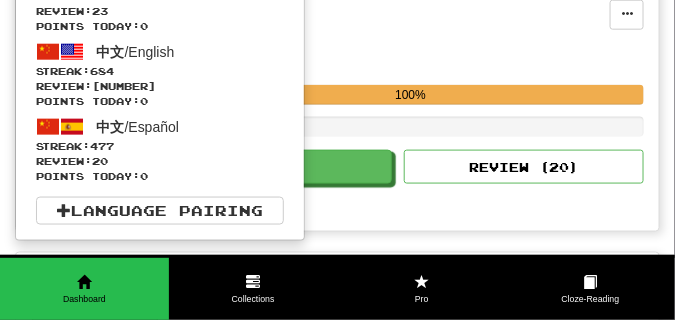 scroll, scrollTop: 400, scrollLeft: 0, axis: vertical 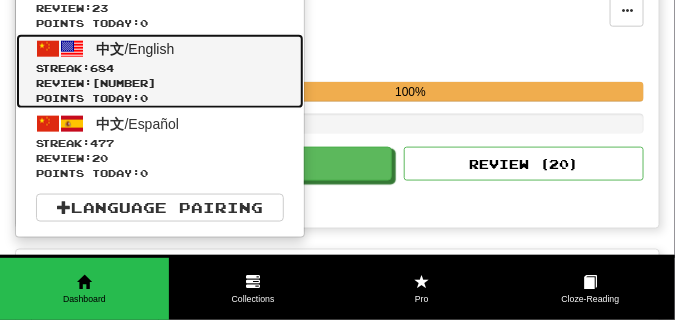 click on "Review:  [NUMBER]" at bounding box center (160, 83) 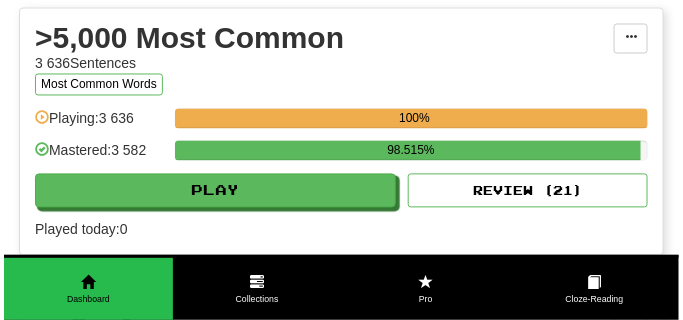 scroll, scrollTop: 2000, scrollLeft: 0, axis: vertical 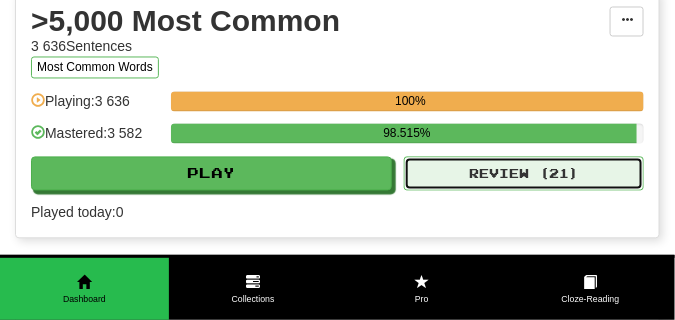 click on "Review ( 21 )" at bounding box center [524, 174] 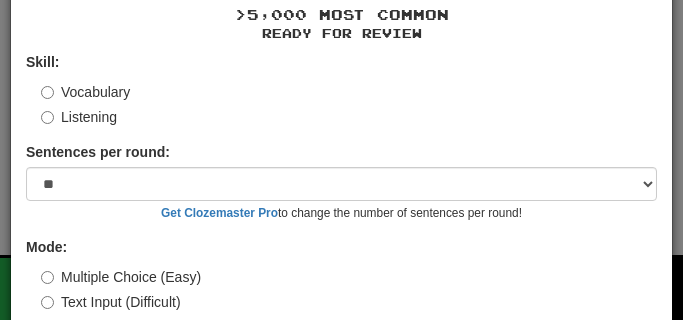 scroll, scrollTop: 161, scrollLeft: 0, axis: vertical 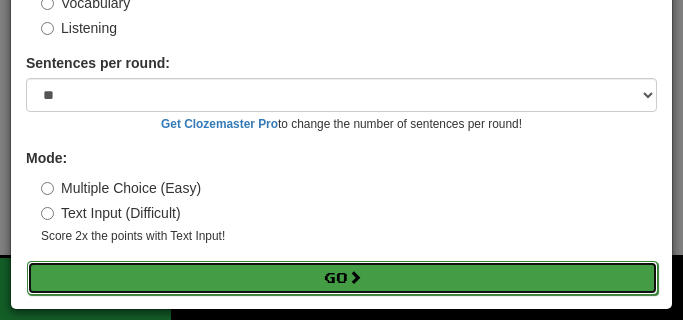 click on "Go" at bounding box center [342, 278] 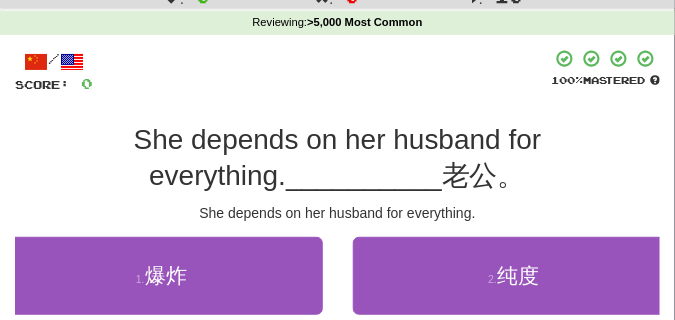 scroll, scrollTop: 100, scrollLeft: 0, axis: vertical 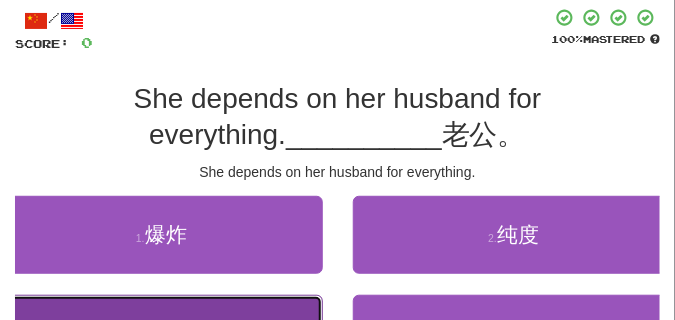 click on "3 .  依赖" at bounding box center [161, 334] 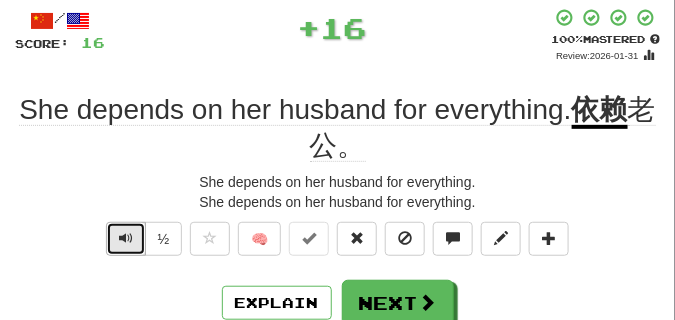 click at bounding box center (126, 239) 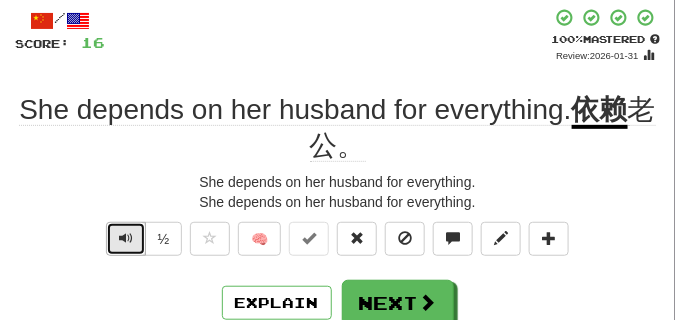 click at bounding box center (126, 239) 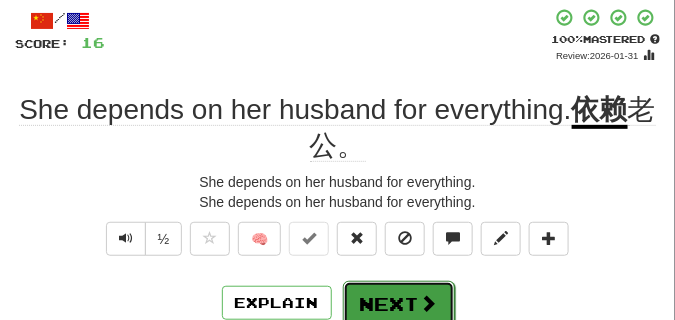 click on "Next" at bounding box center [399, 304] 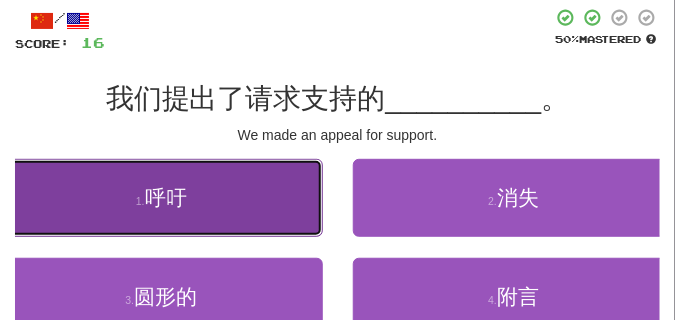click on "1 .  呼吁" at bounding box center (161, 198) 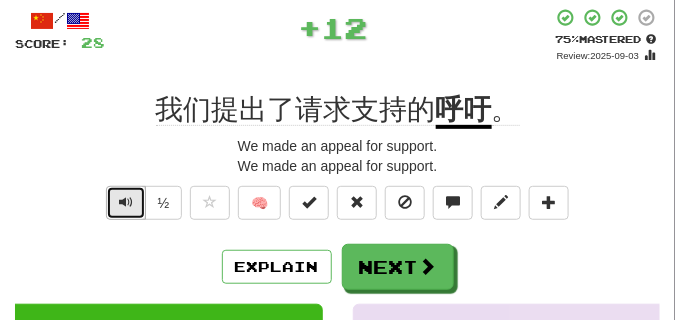 click at bounding box center [126, 203] 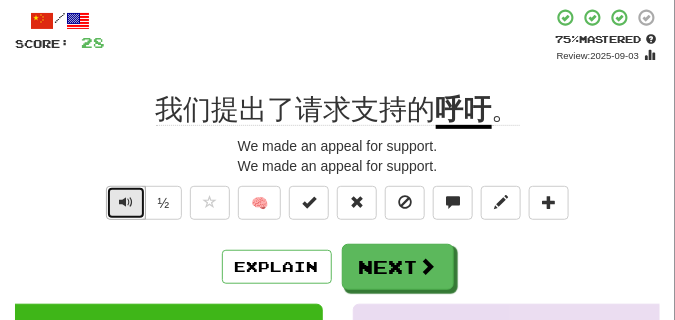 click at bounding box center (126, 203) 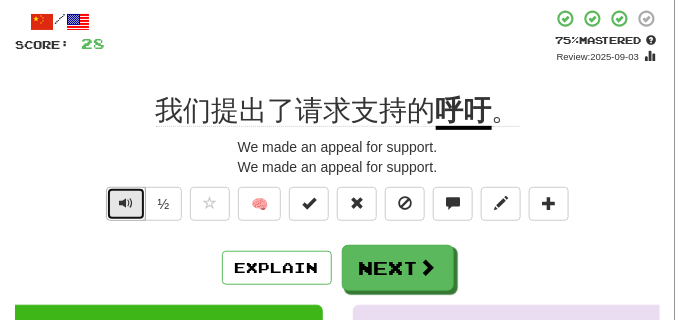 scroll, scrollTop: 100, scrollLeft: 0, axis: vertical 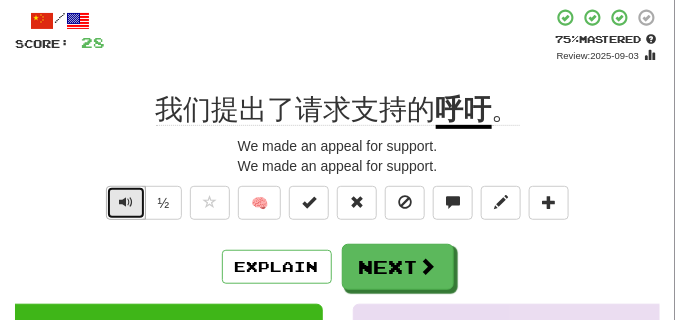 click at bounding box center (126, 203) 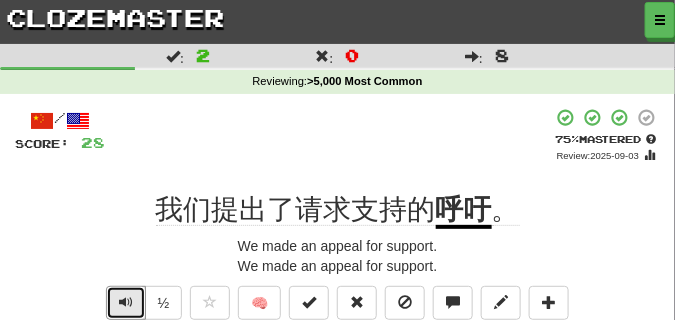scroll, scrollTop: 50, scrollLeft: 0, axis: vertical 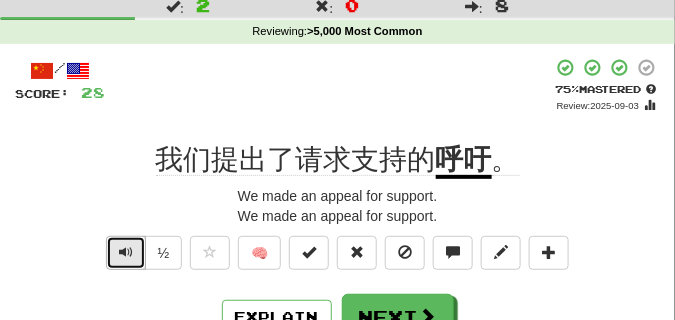 click at bounding box center (126, 253) 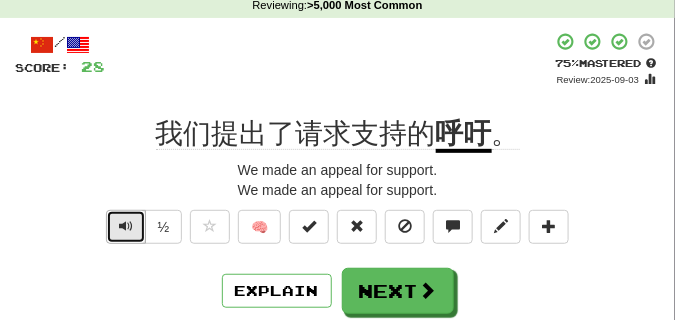 scroll, scrollTop: 100, scrollLeft: 0, axis: vertical 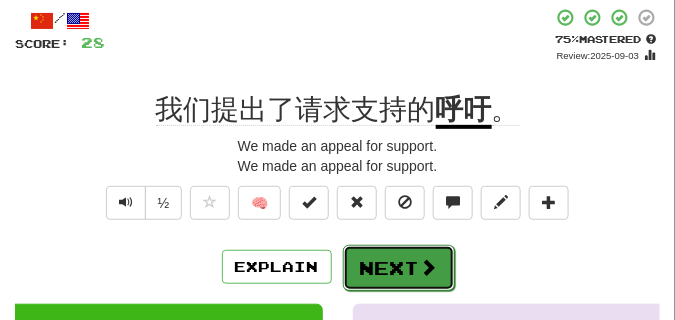 click on "Next" at bounding box center [399, 268] 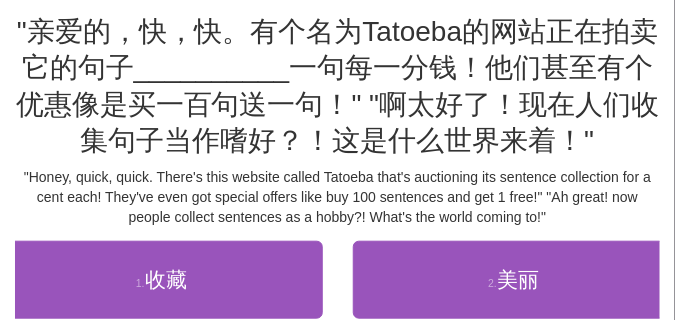 scroll, scrollTop: 150, scrollLeft: 0, axis: vertical 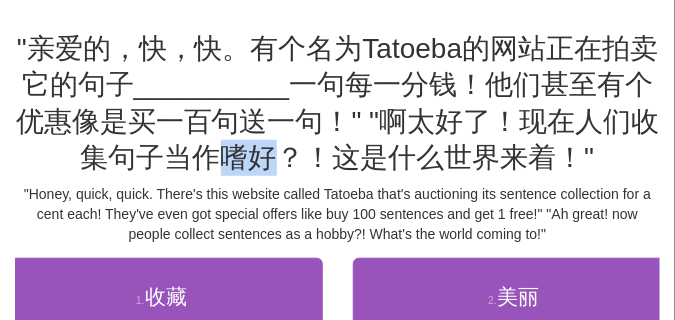 drag, startPoint x: 224, startPoint y: 161, endPoint x: 275, endPoint y: 168, distance: 51.47815 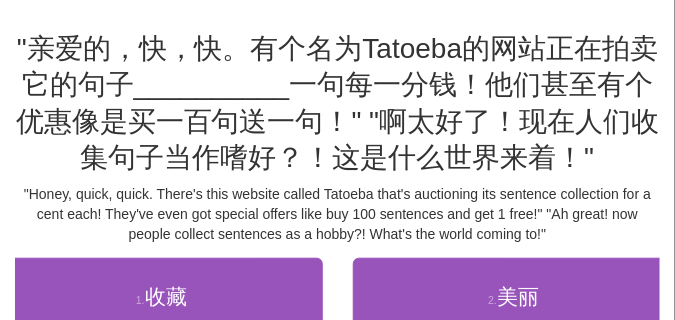 click on "一句每一分钱！他们甚至有个优惠像是买一百句送一句！" "啊太好了！现在人们收集句子当作嗜好？！这是什么世界来着！"" at bounding box center (338, 121) 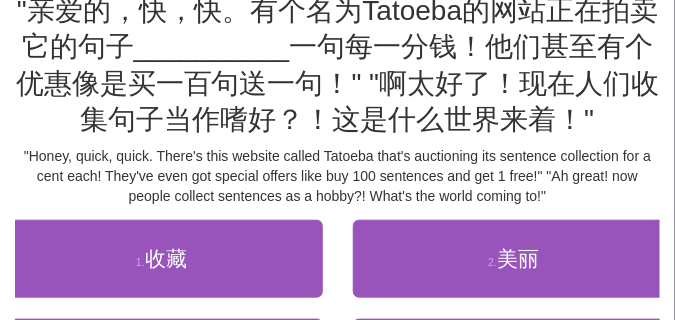 scroll, scrollTop: 250, scrollLeft: 0, axis: vertical 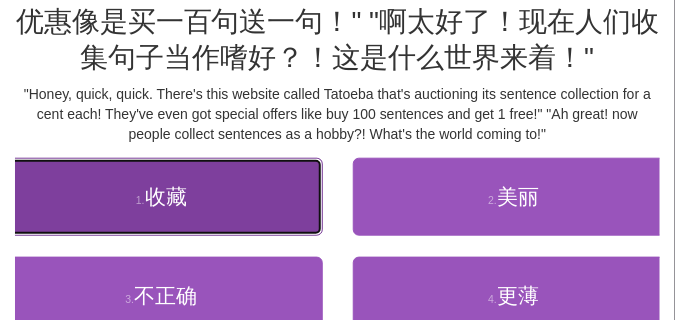 click on "1 .  收藏" at bounding box center [161, 197] 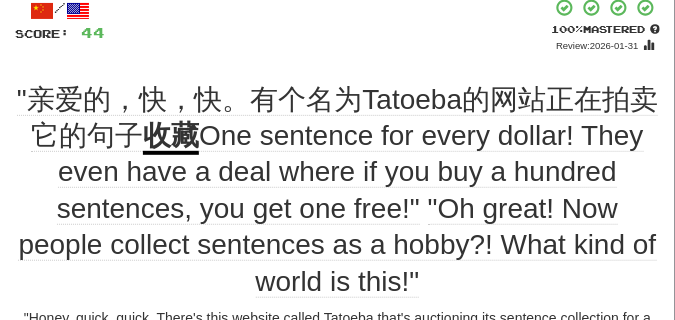 scroll, scrollTop: 210, scrollLeft: 0, axis: vertical 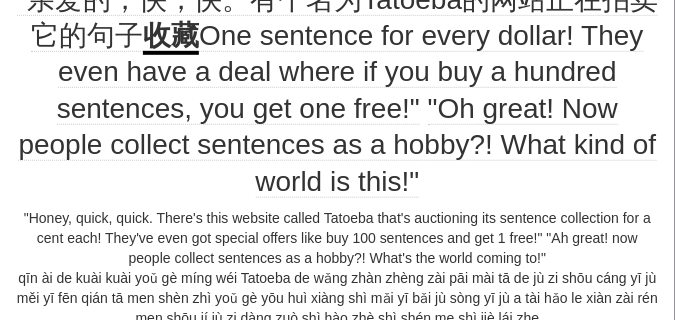 click at bounding box center (126, 355) 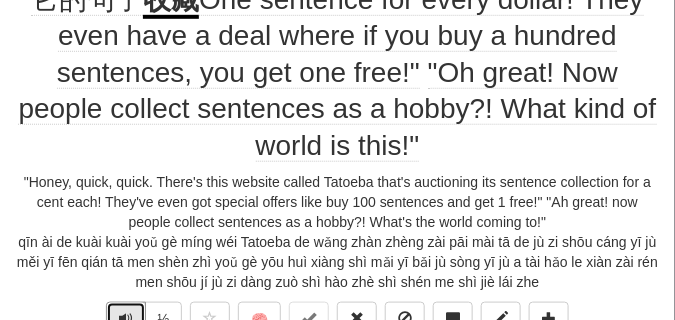 scroll, scrollTop: 250, scrollLeft: 0, axis: vertical 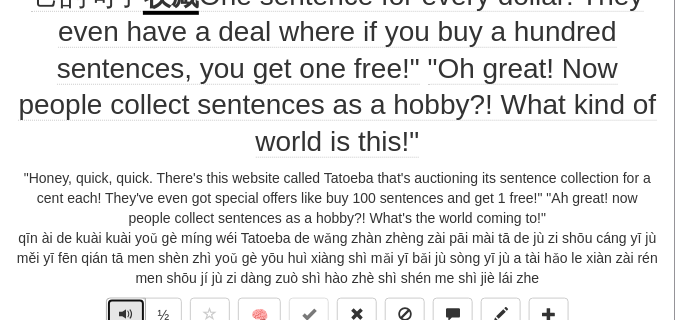 click at bounding box center (126, 315) 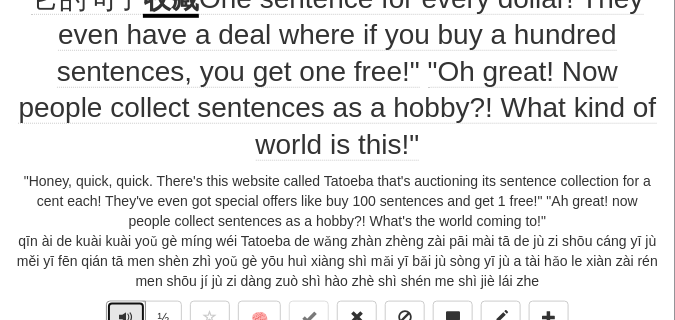 scroll, scrollTop: 250, scrollLeft: 0, axis: vertical 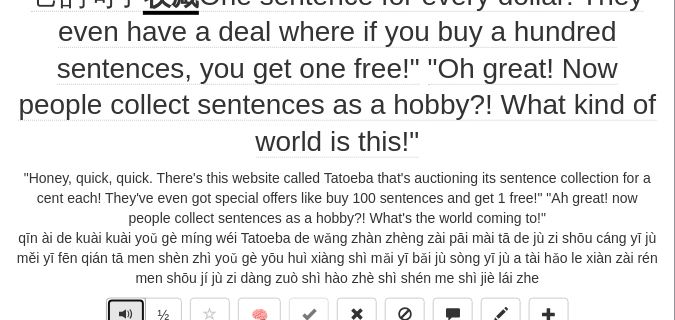 click at bounding box center (126, 315) 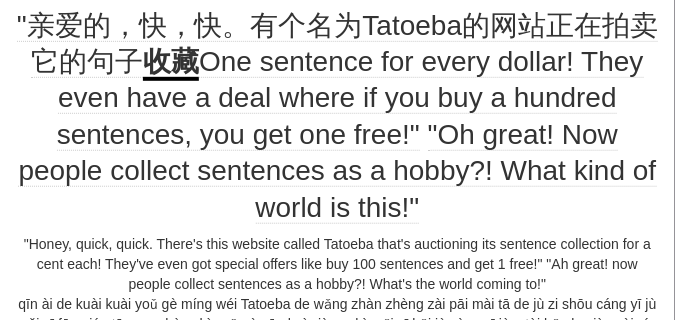 scroll, scrollTop: 200, scrollLeft: 0, axis: vertical 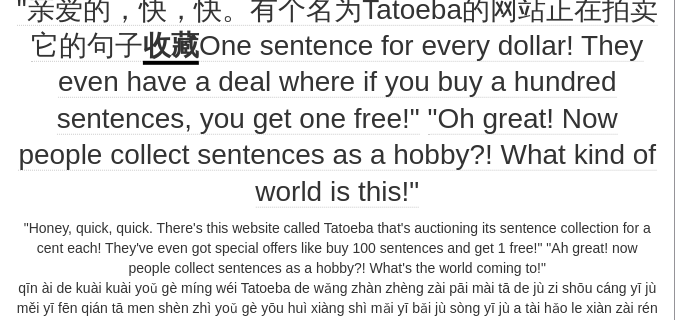 click at bounding box center (126, 364) 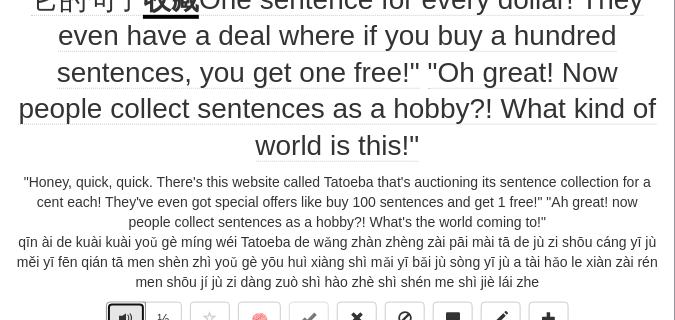 scroll, scrollTop: 250, scrollLeft: 0, axis: vertical 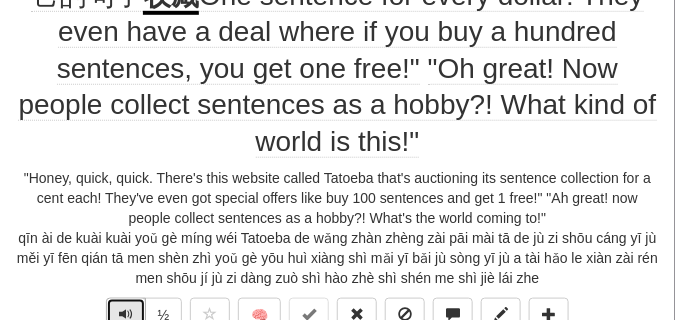 click at bounding box center (126, 314) 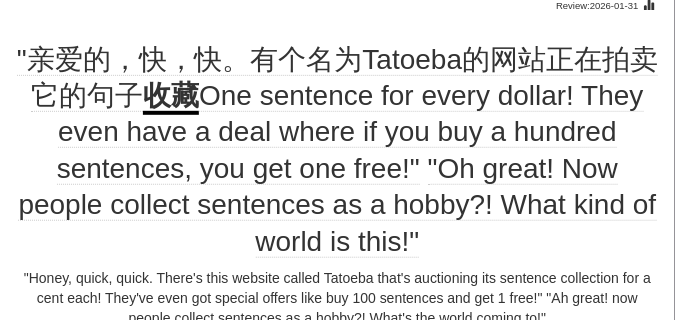 scroll, scrollTop: 250, scrollLeft: 0, axis: vertical 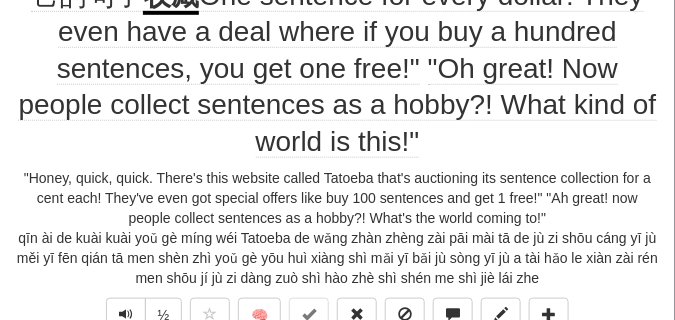 click on "Next" at bounding box center (399, 380) 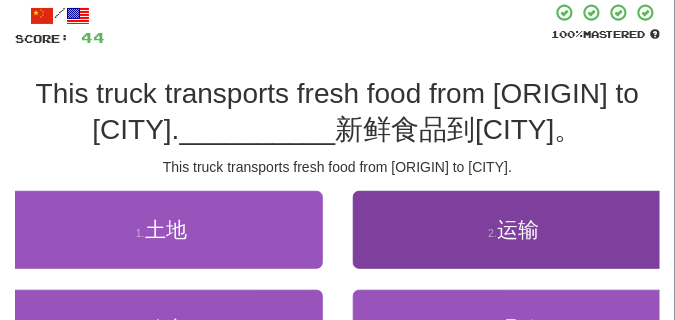 scroll, scrollTop: 100, scrollLeft: 0, axis: vertical 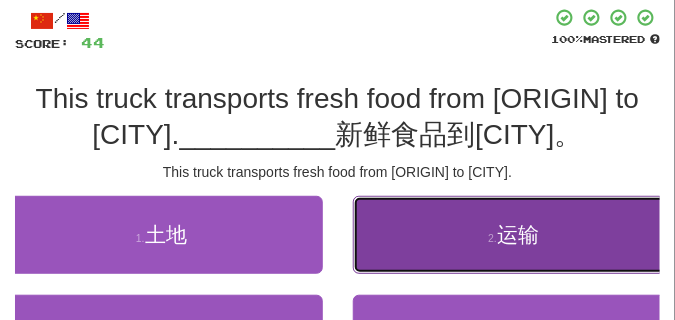 click on "2 .  运输" at bounding box center (514, 235) 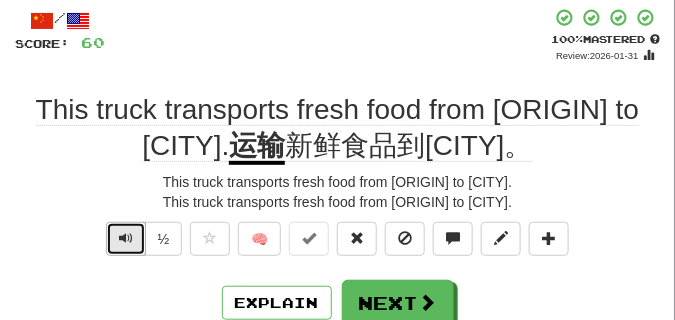 click at bounding box center (126, 238) 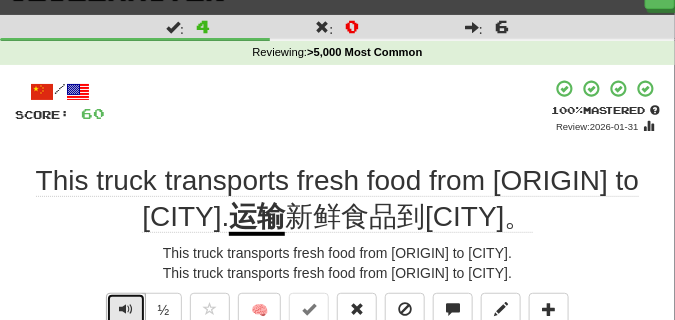 scroll, scrollTop: 50, scrollLeft: 0, axis: vertical 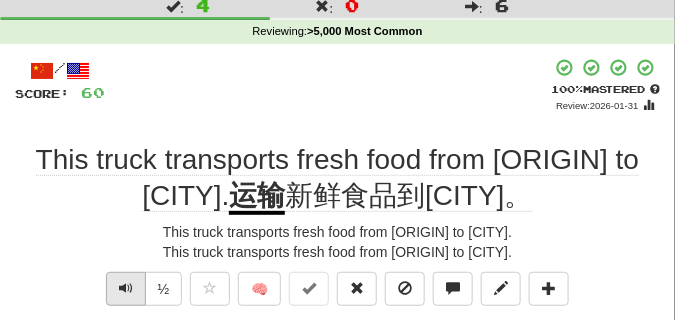 click on "This truck transports fresh food from Aomori to Tokyo." at bounding box center [337, 232] 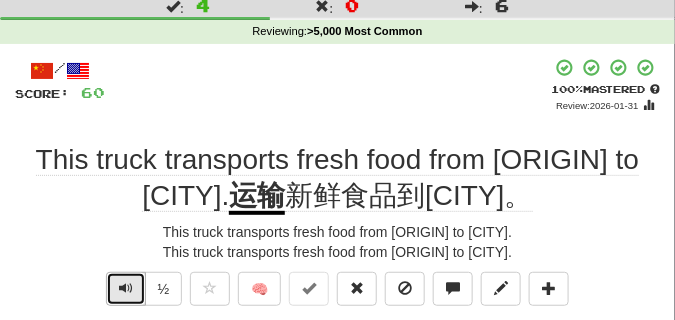 click at bounding box center (126, 289) 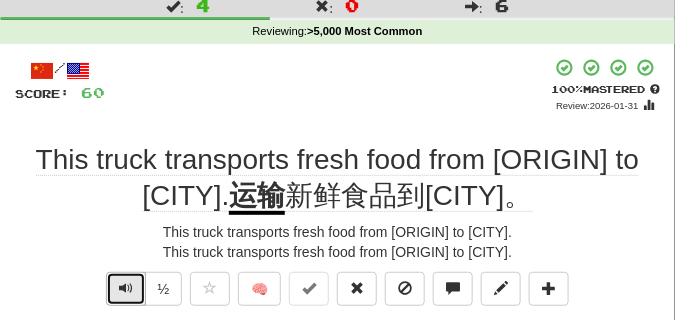 click at bounding box center (126, 288) 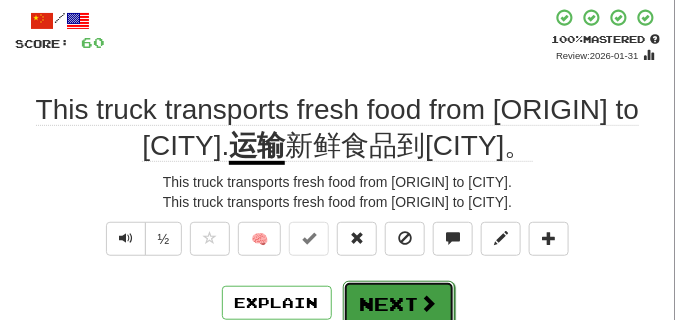 click on "Next" at bounding box center (399, 304) 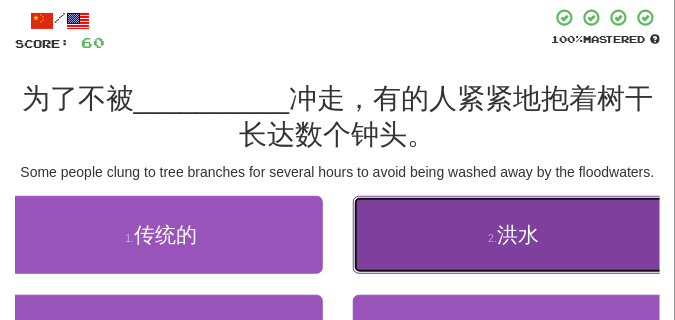 click on "洪水" at bounding box center [518, 234] 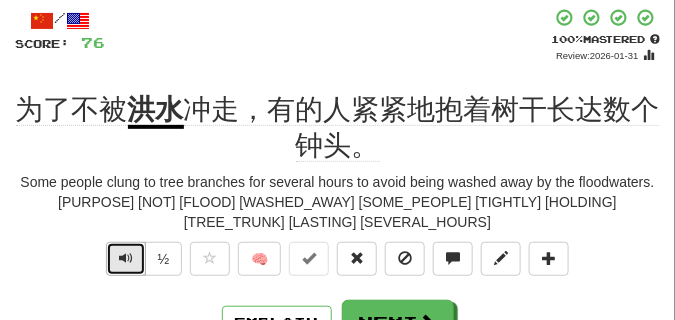 click at bounding box center (126, 258) 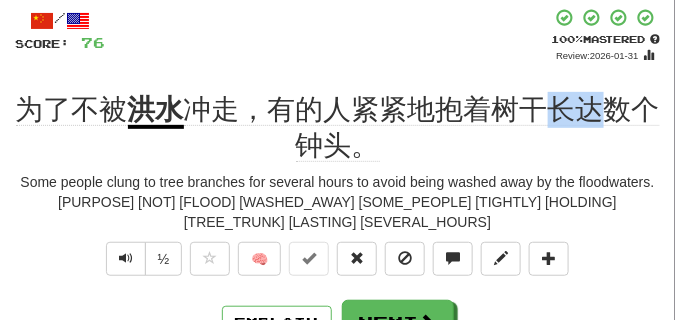 drag, startPoint x: 553, startPoint y: 108, endPoint x: 595, endPoint y: 110, distance: 42.047592 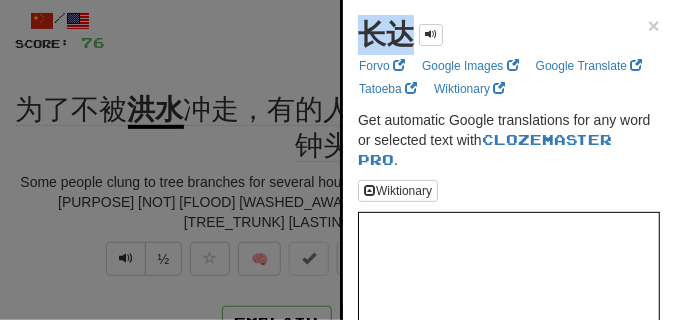 drag, startPoint x: 364, startPoint y: 36, endPoint x: 403, endPoint y: 37, distance: 39.012817 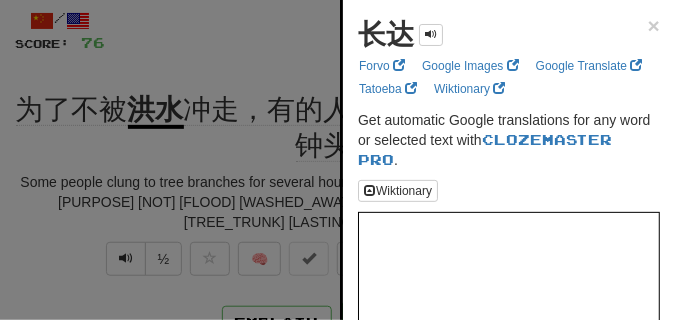 click at bounding box center [337, 160] 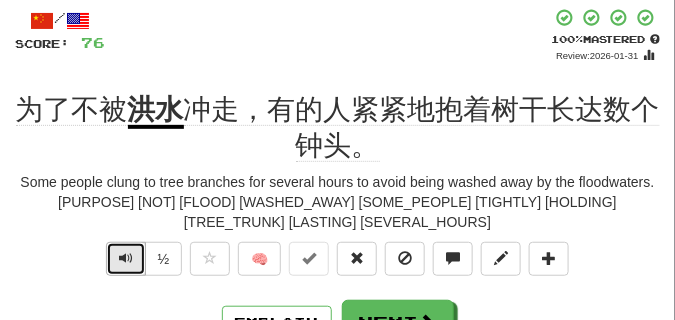 click at bounding box center (126, 258) 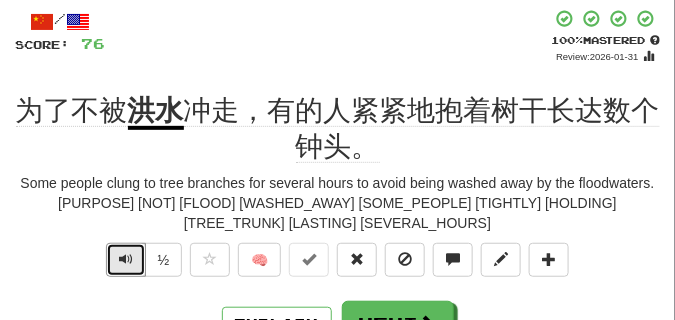 scroll, scrollTop: 100, scrollLeft: 0, axis: vertical 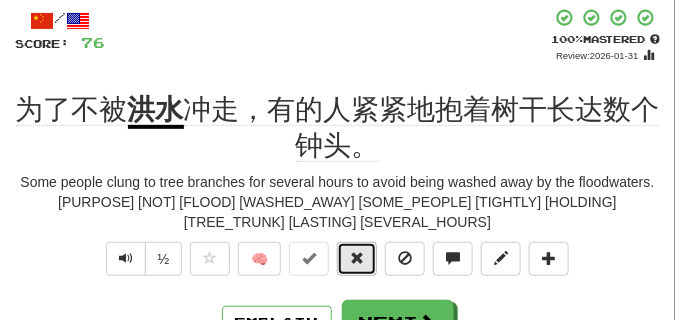 click at bounding box center [357, 258] 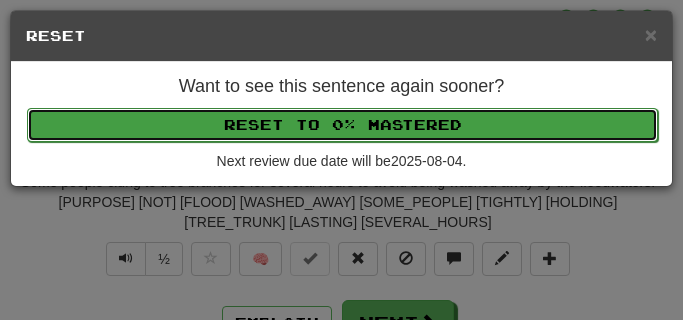 click on "Reset to 0% Mastered" at bounding box center [342, 125] 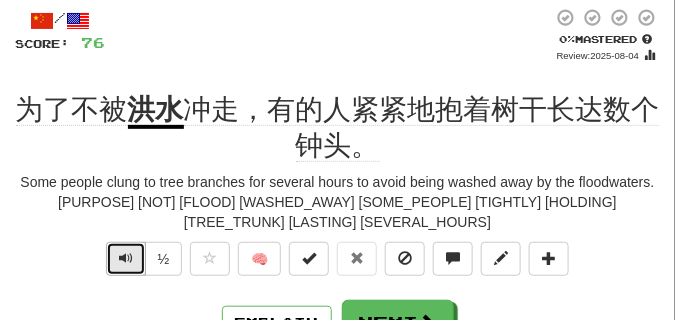 click at bounding box center (126, 258) 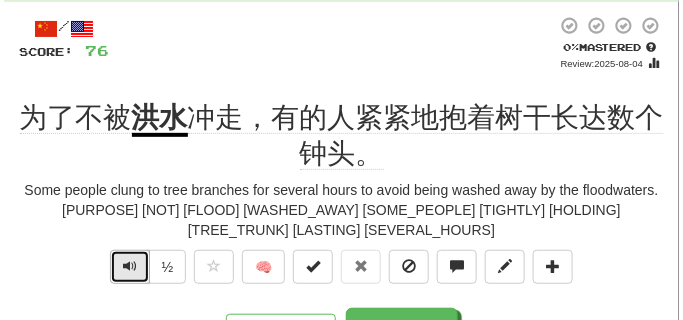 scroll, scrollTop: 100, scrollLeft: 0, axis: vertical 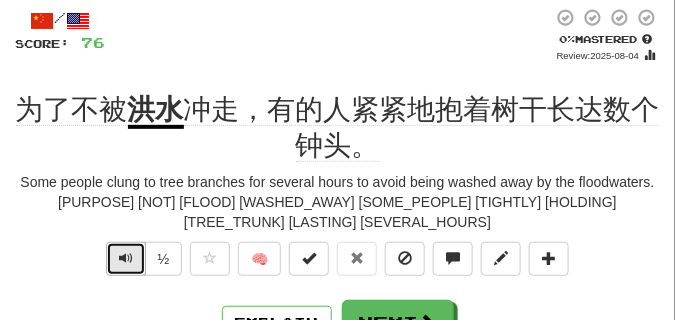 click at bounding box center [126, 259] 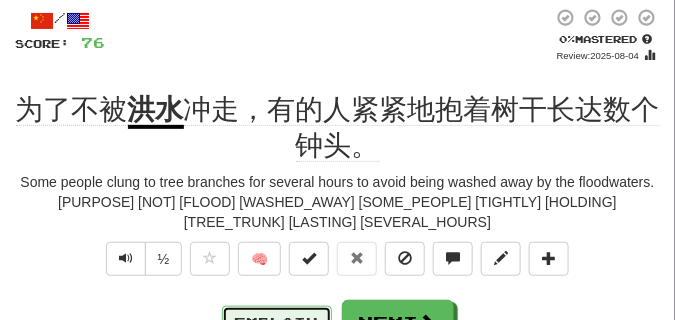 click on "Explain" at bounding box center [277, 323] 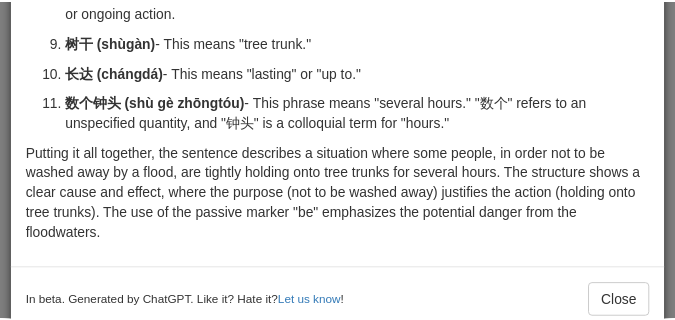 scroll, scrollTop: 477, scrollLeft: 0, axis: vertical 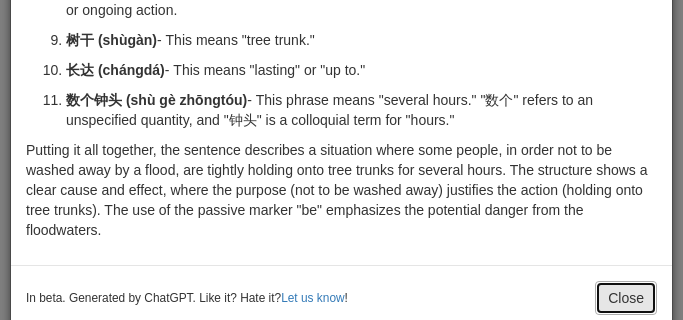 click on "Close" at bounding box center (626, 298) 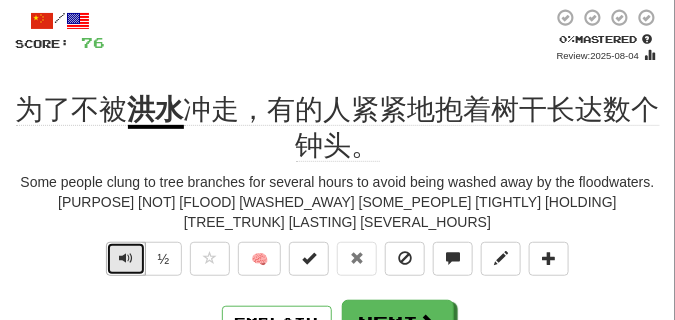 click at bounding box center (126, 258) 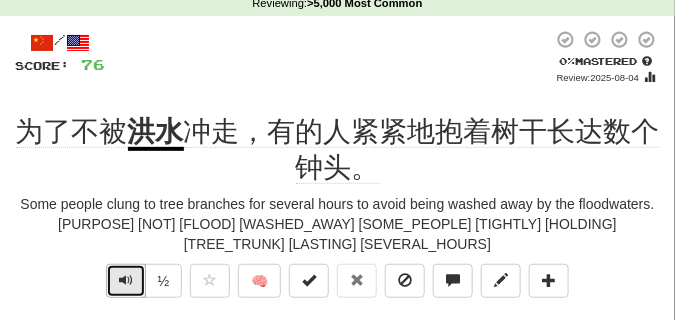scroll, scrollTop: 100, scrollLeft: 0, axis: vertical 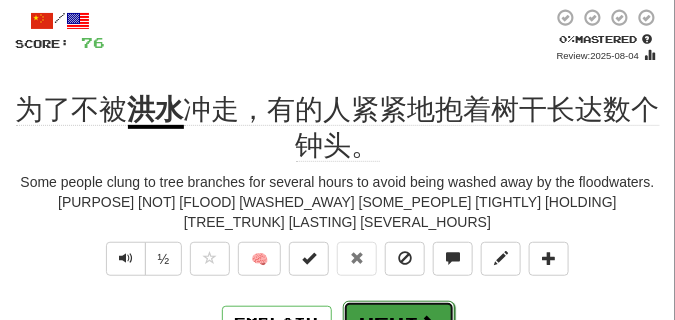 click on "Next" at bounding box center (399, 324) 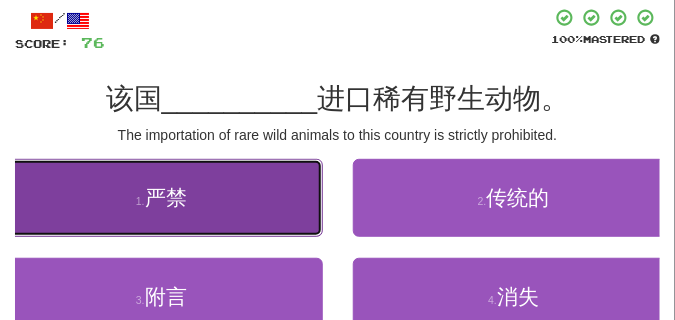 click on "1 .  严禁" at bounding box center [161, 198] 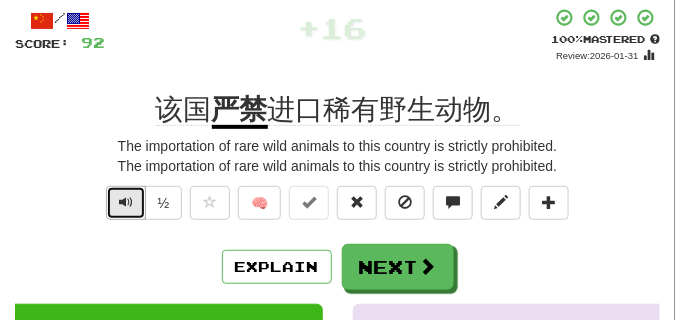 click at bounding box center (126, 202) 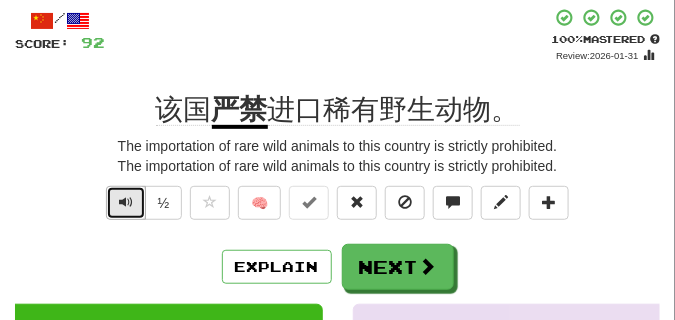 click at bounding box center (126, 202) 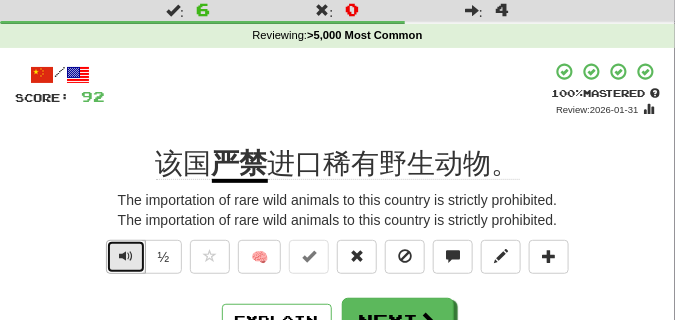 scroll, scrollTop: 100, scrollLeft: 0, axis: vertical 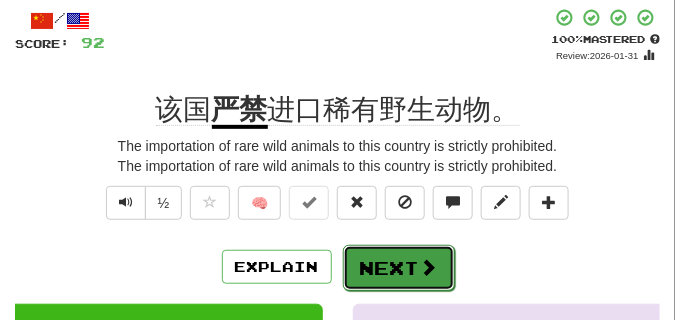 click on "Next" at bounding box center (399, 268) 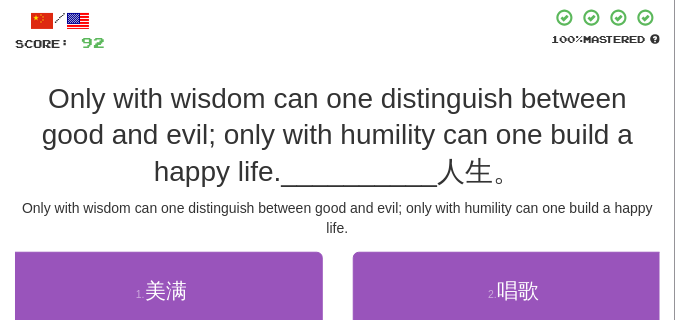 scroll, scrollTop: 150, scrollLeft: 0, axis: vertical 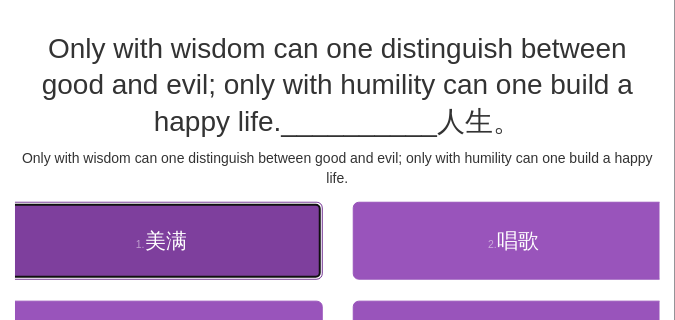 click on "美满" at bounding box center [166, 240] 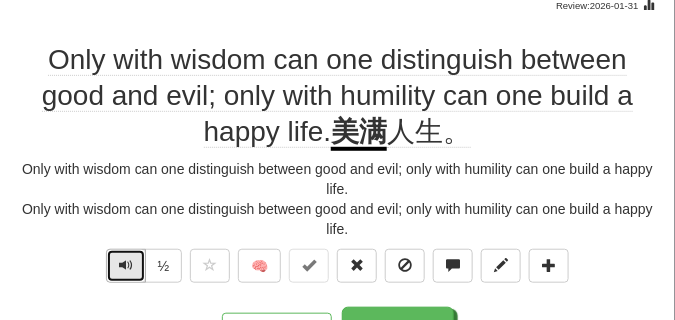 click at bounding box center (126, 265) 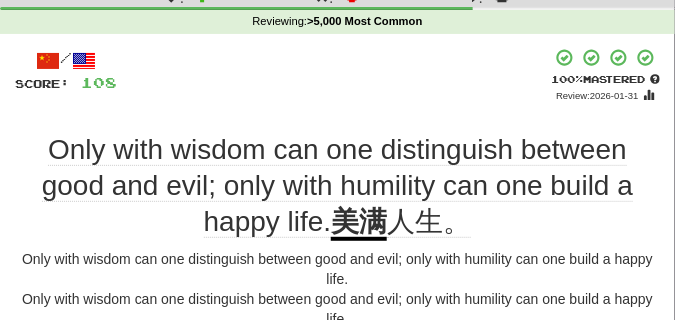scroll, scrollTop: 50, scrollLeft: 0, axis: vertical 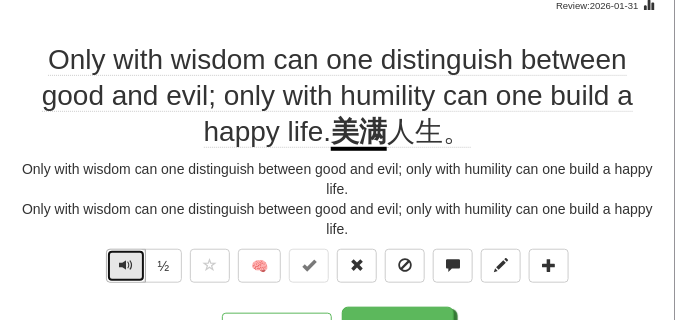 click at bounding box center [126, 265] 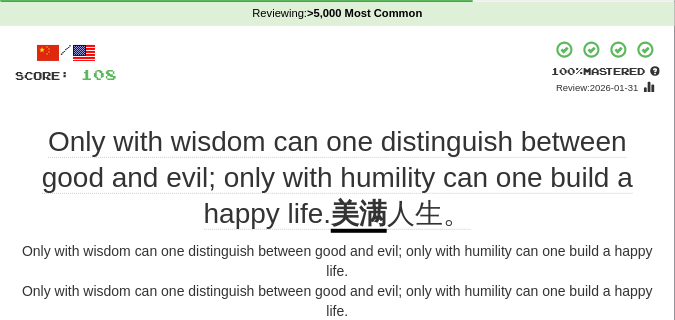 scroll, scrollTop: 100, scrollLeft: 0, axis: vertical 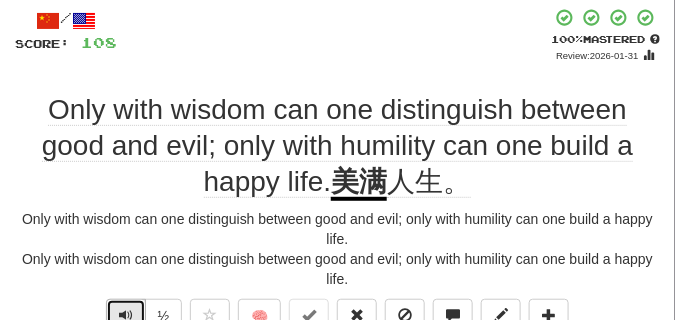 click at bounding box center (126, 316) 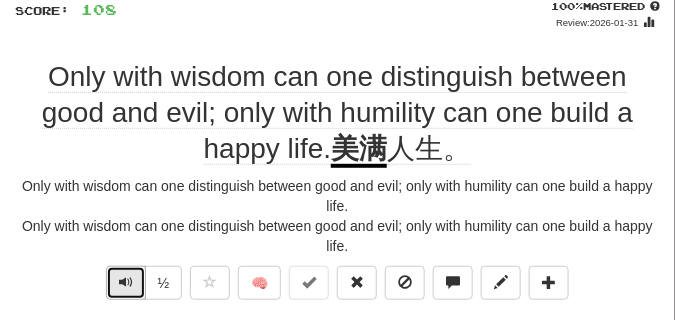 scroll, scrollTop: 150, scrollLeft: 0, axis: vertical 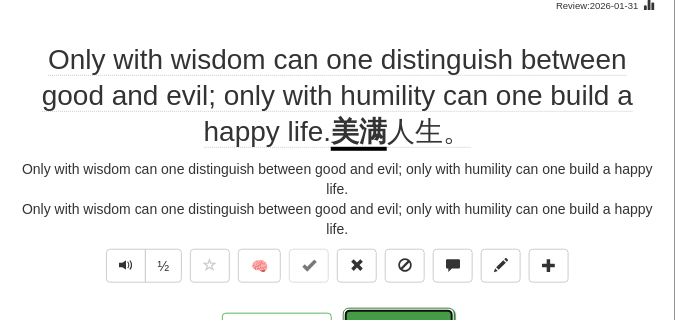 click on "Next" at bounding box center (399, 331) 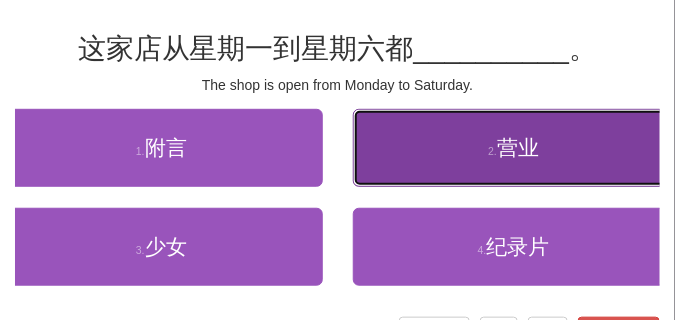 click on "2 .  营业" at bounding box center (514, 148) 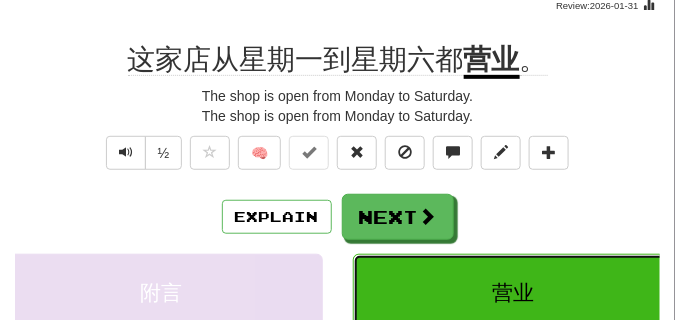 scroll, scrollTop: 100, scrollLeft: 0, axis: vertical 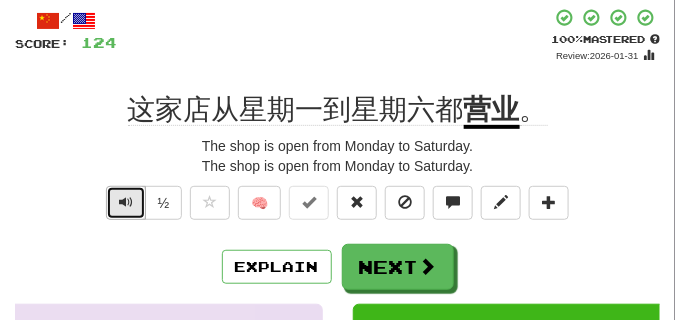 click at bounding box center (126, 202) 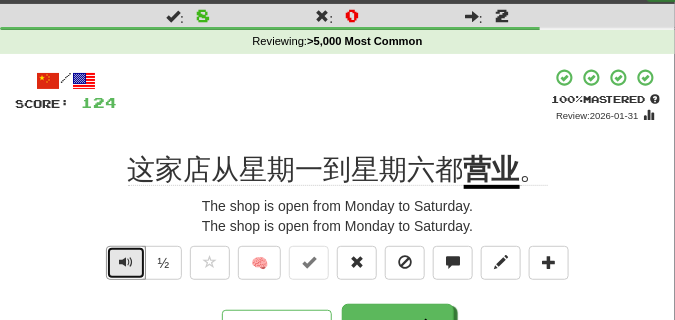 scroll, scrollTop: 100, scrollLeft: 0, axis: vertical 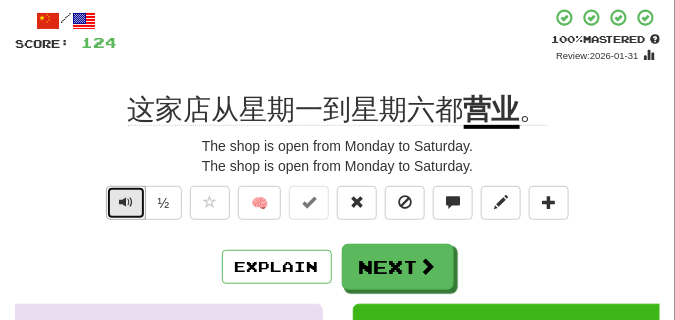 click at bounding box center [126, 203] 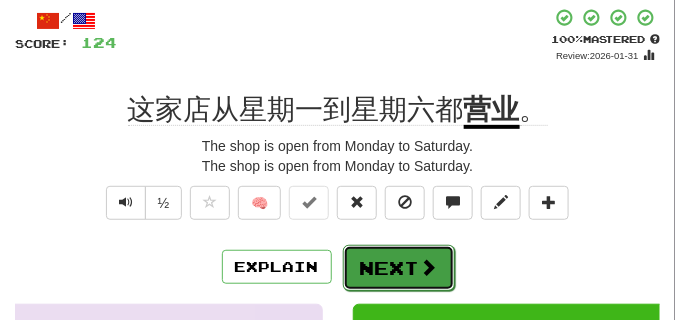 click on "Next" at bounding box center (399, 268) 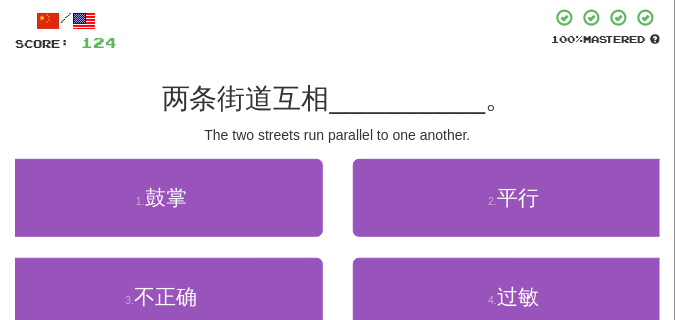 click on "The two streets run parallel to one another." at bounding box center (337, 135) 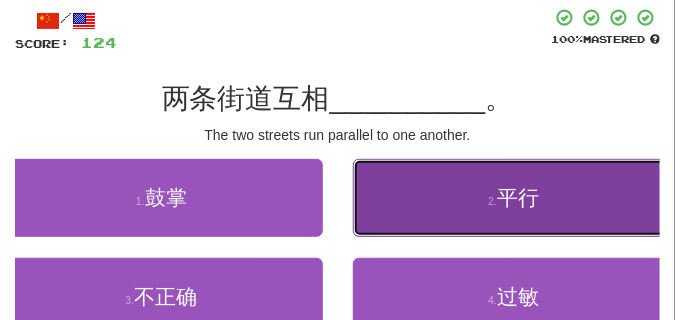 click on "2 .  平行" at bounding box center (514, 198) 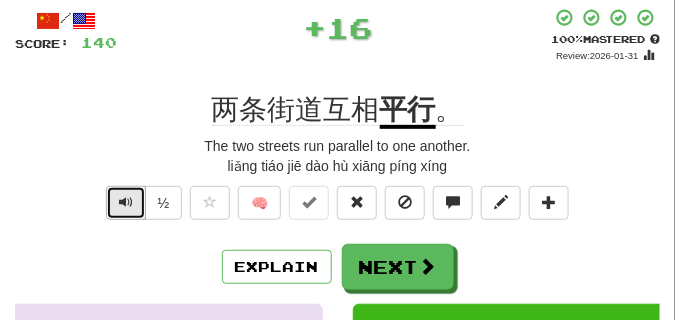 click at bounding box center [126, 203] 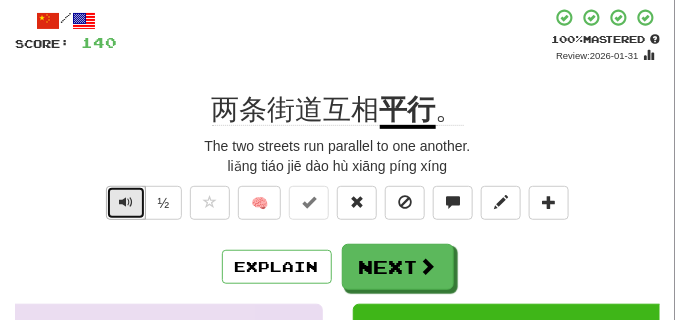 click at bounding box center [126, 203] 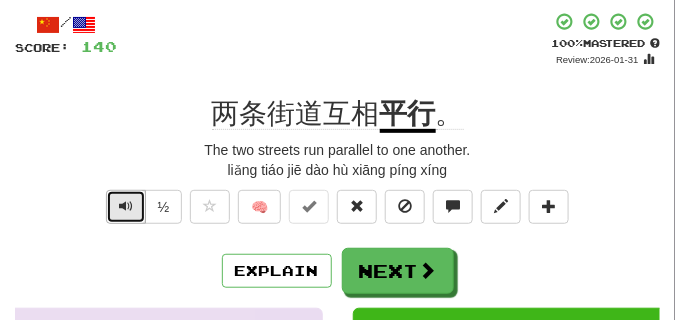 scroll, scrollTop: 100, scrollLeft: 0, axis: vertical 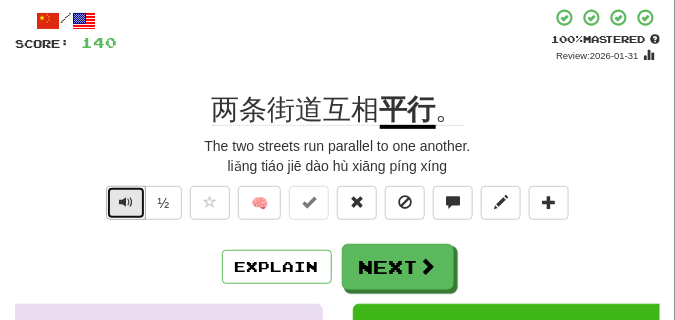 click at bounding box center [126, 202] 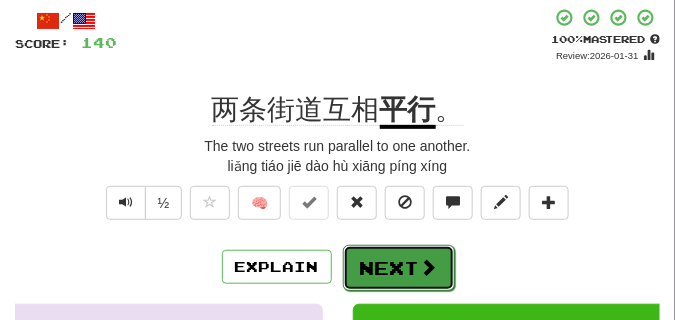 click on "Next" at bounding box center [399, 268] 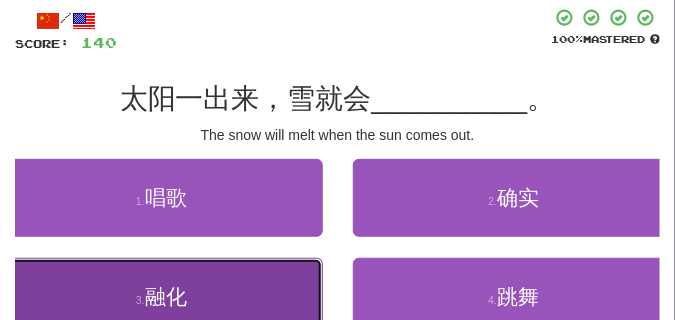 click on "3 .  融化" at bounding box center [161, 297] 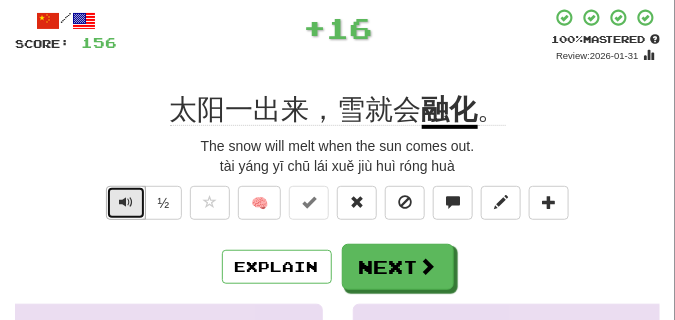 click at bounding box center (126, 203) 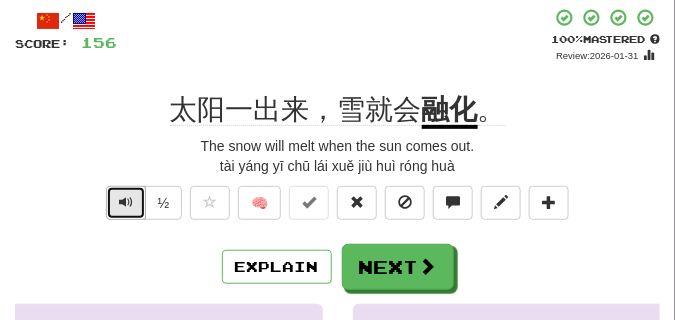 click at bounding box center (126, 203) 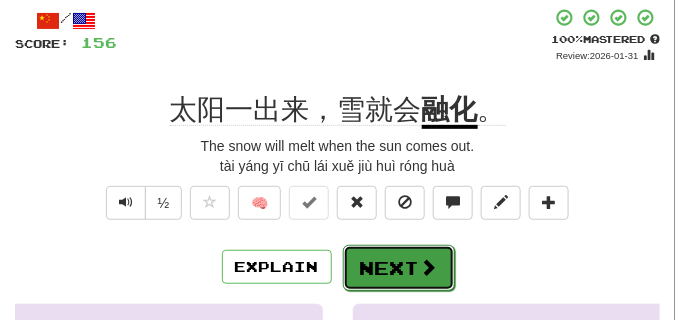 click on "Next" at bounding box center (399, 268) 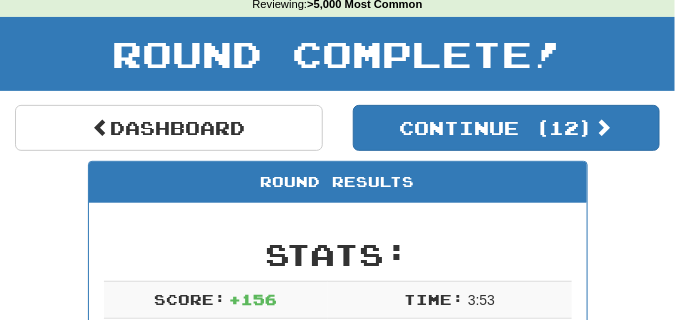 scroll, scrollTop: 38, scrollLeft: 0, axis: vertical 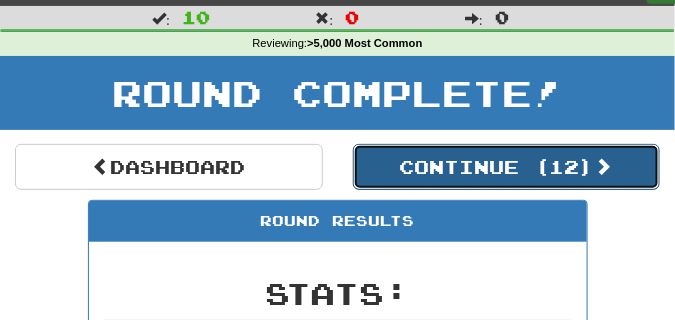click on "Continue ( 12 )" at bounding box center (507, 167) 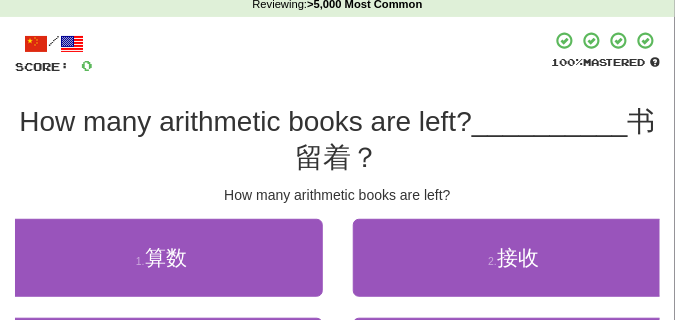 scroll, scrollTop: 138, scrollLeft: 0, axis: vertical 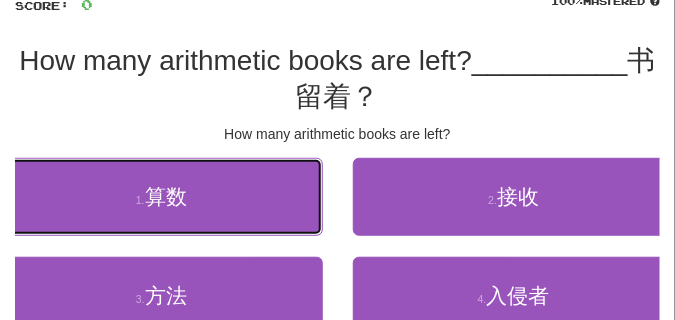 click on "1 .  算数" at bounding box center (161, 197) 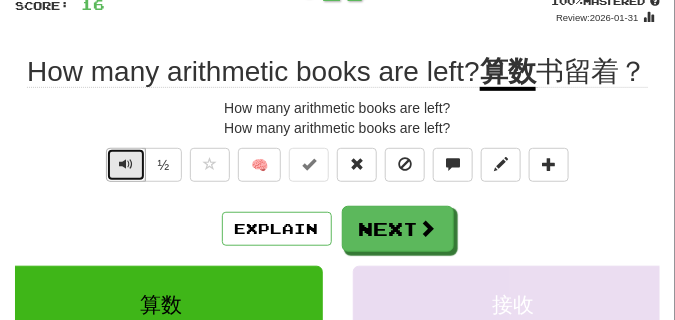 click at bounding box center [126, 164] 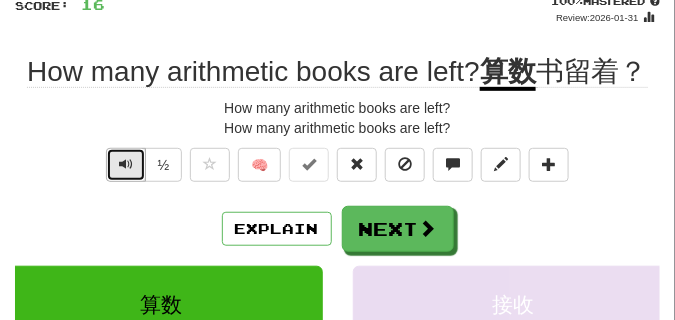 click at bounding box center [126, 164] 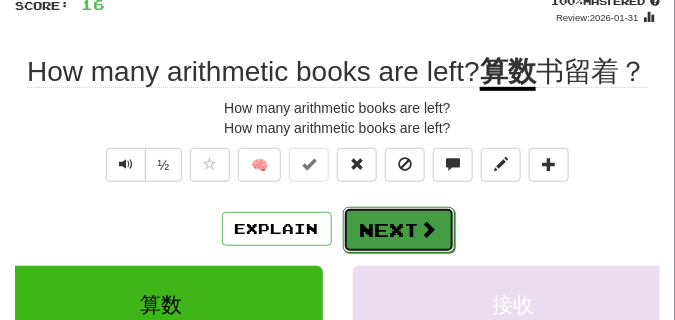 click on "Next" at bounding box center (399, 230) 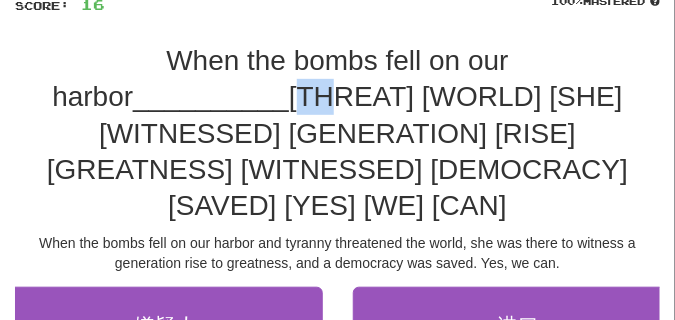drag, startPoint x: 466, startPoint y: 63, endPoint x: 515, endPoint y: 62, distance: 49.010204 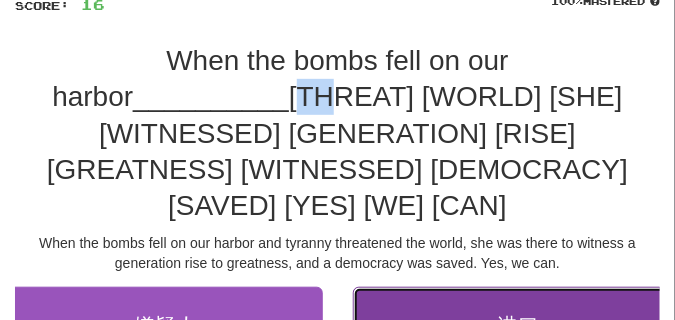 click on "2 ." at bounding box center [492, 329] 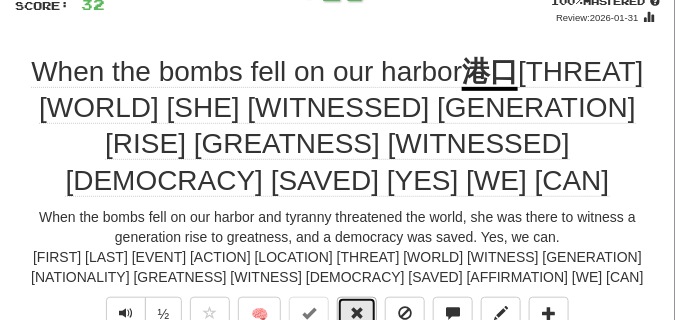 click at bounding box center (357, 313) 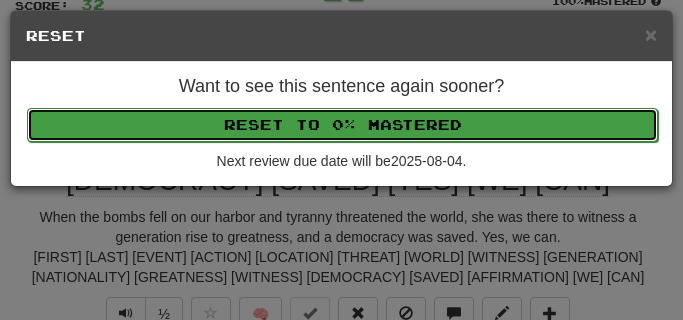 click on "Reset to 0% Mastered" at bounding box center [342, 125] 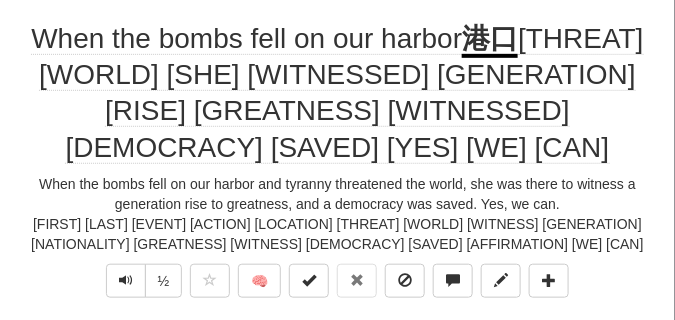 scroll, scrollTop: 188, scrollLeft: 0, axis: vertical 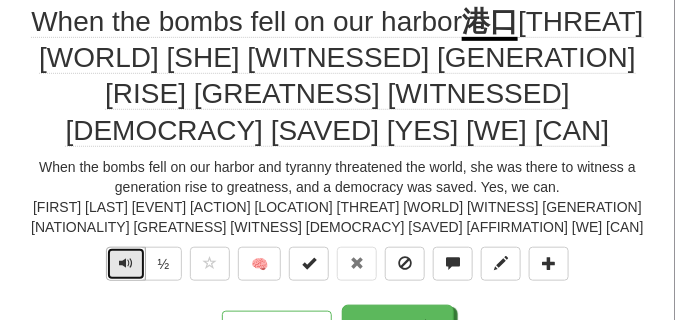 click at bounding box center [126, 264] 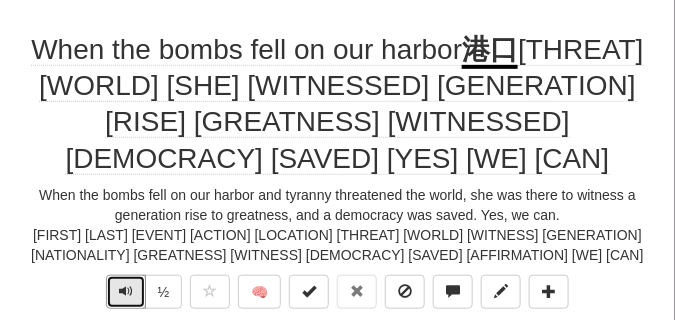 scroll, scrollTop: 138, scrollLeft: 0, axis: vertical 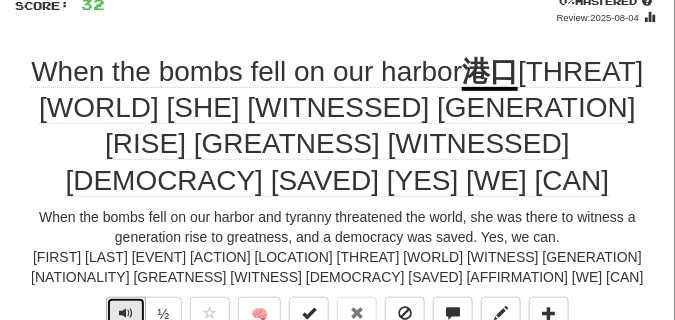 click at bounding box center [126, 313] 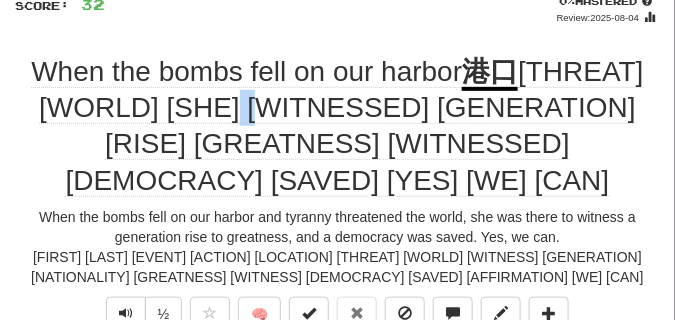 drag, startPoint x: 292, startPoint y: 110, endPoint x: 349, endPoint y: 113, distance: 57.07889 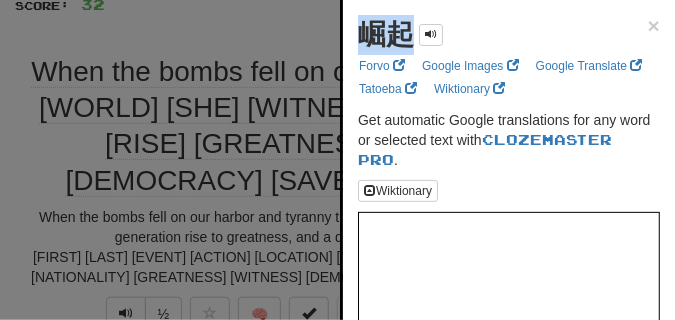 drag, startPoint x: 357, startPoint y: 45, endPoint x: 417, endPoint y: 49, distance: 60.133186 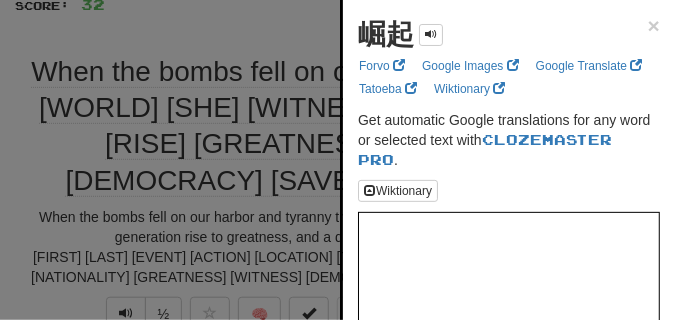 click at bounding box center [337, 160] 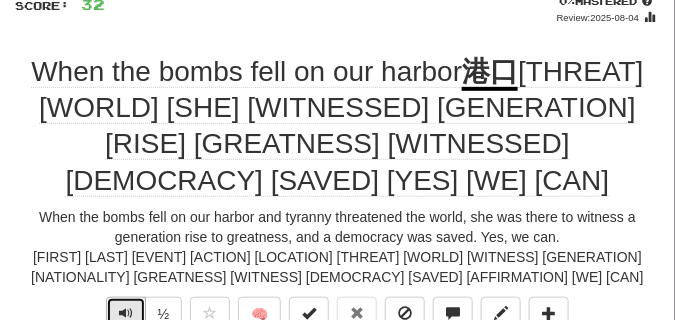 click at bounding box center [126, 313] 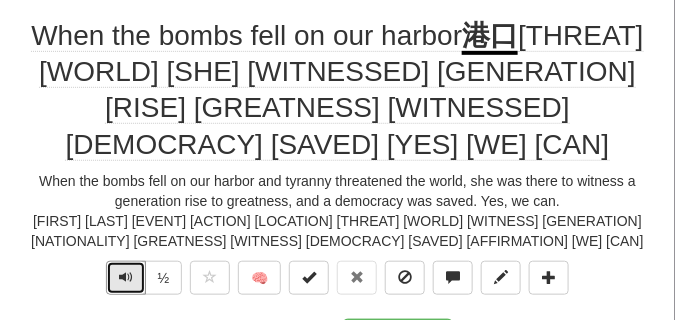 scroll, scrollTop: 150, scrollLeft: 0, axis: vertical 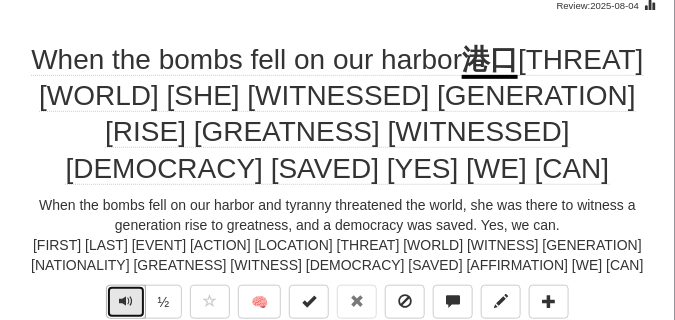 click at bounding box center (126, 301) 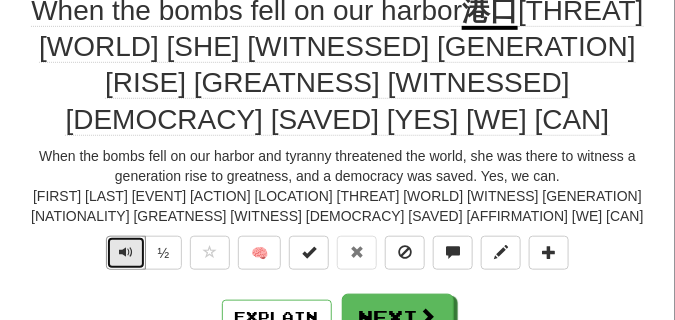 scroll, scrollTop: 200, scrollLeft: 0, axis: vertical 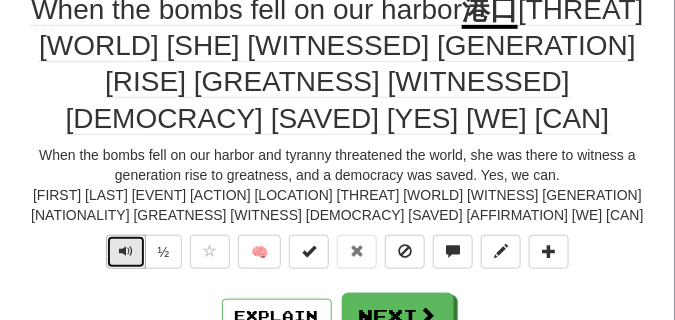 click at bounding box center (126, 251) 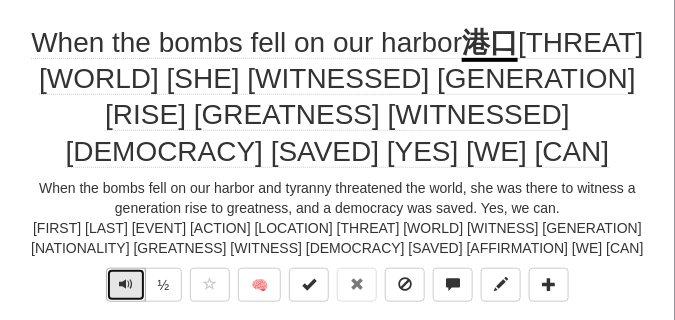 scroll, scrollTop: 150, scrollLeft: 0, axis: vertical 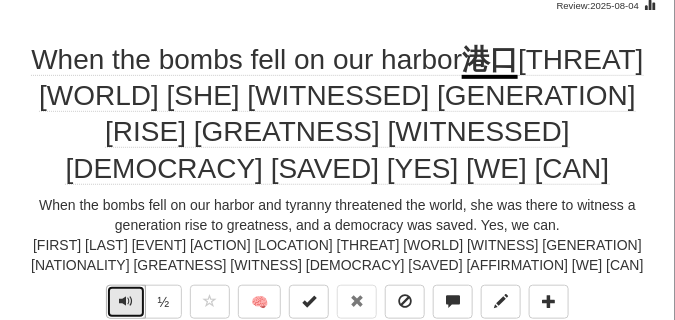 click at bounding box center [126, 302] 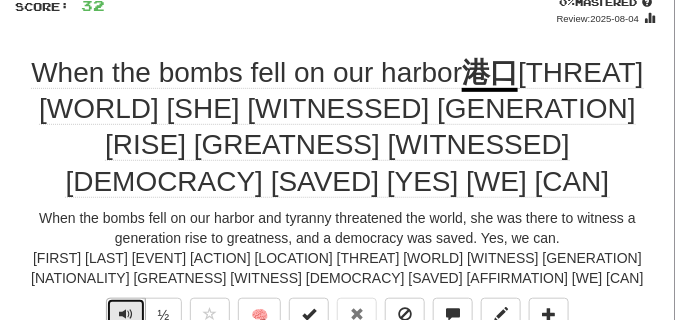 scroll, scrollTop: 150, scrollLeft: 0, axis: vertical 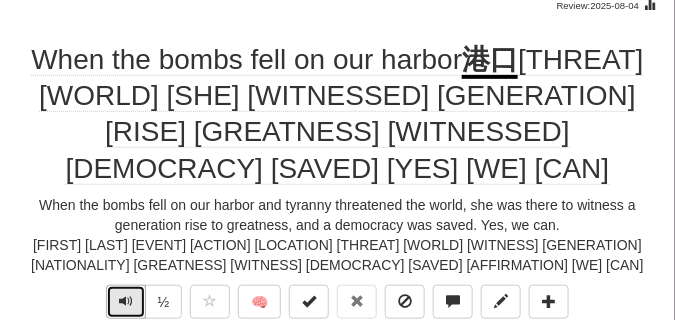 click at bounding box center (126, 301) 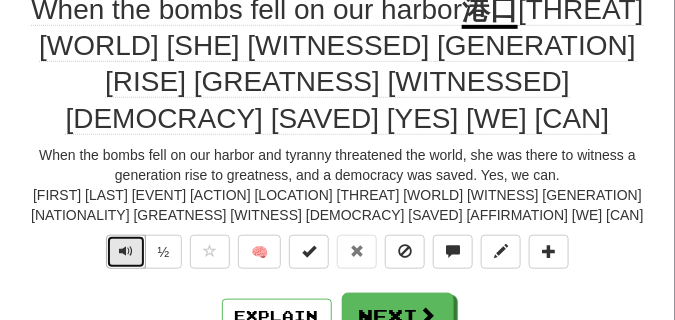click at bounding box center [126, 252] 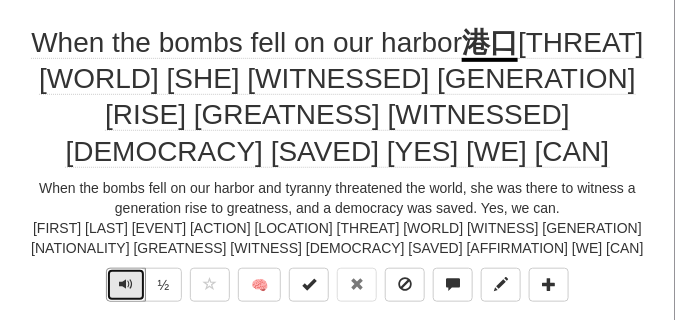 scroll, scrollTop: 150, scrollLeft: 0, axis: vertical 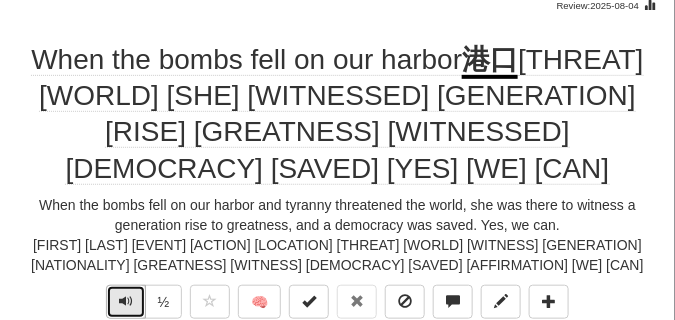 click at bounding box center [126, 301] 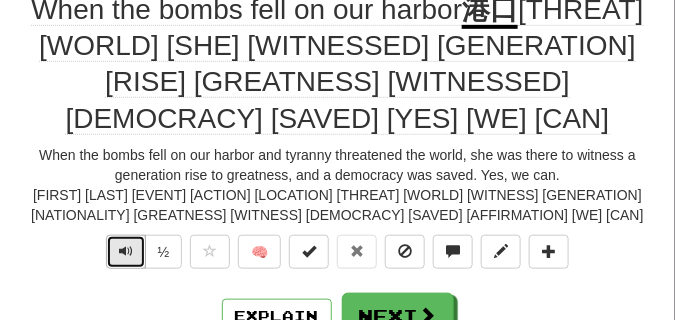 scroll, scrollTop: 250, scrollLeft: 0, axis: vertical 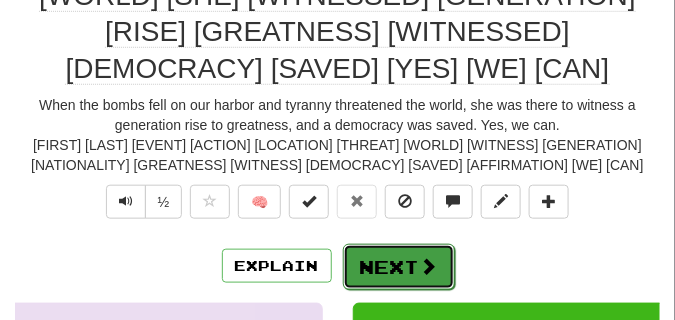 click on "Next" at bounding box center [399, 267] 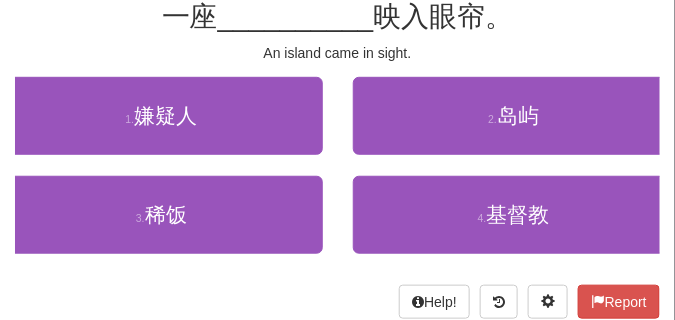 scroll, scrollTop: 140, scrollLeft: 0, axis: vertical 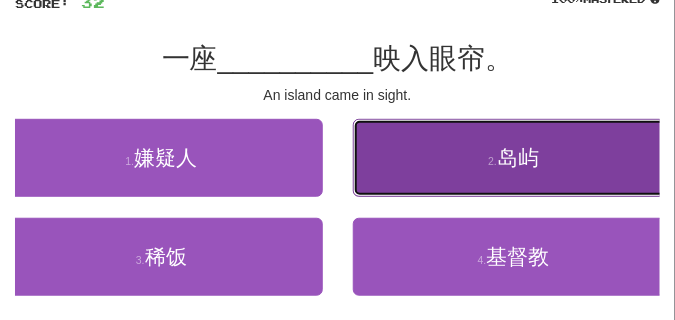 click on "2 .  岛屿" at bounding box center [514, 158] 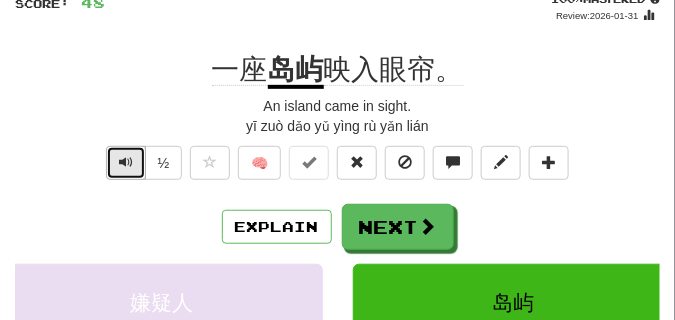 click at bounding box center (126, 162) 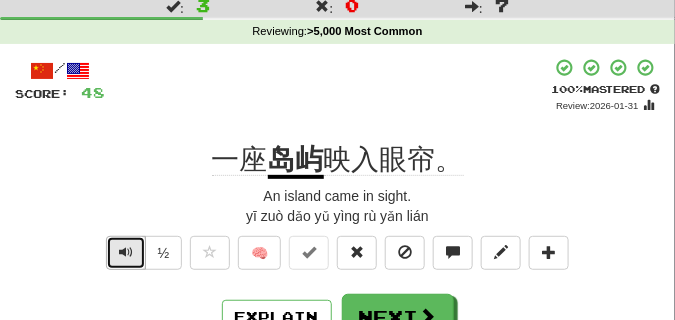 scroll, scrollTop: 100, scrollLeft: 0, axis: vertical 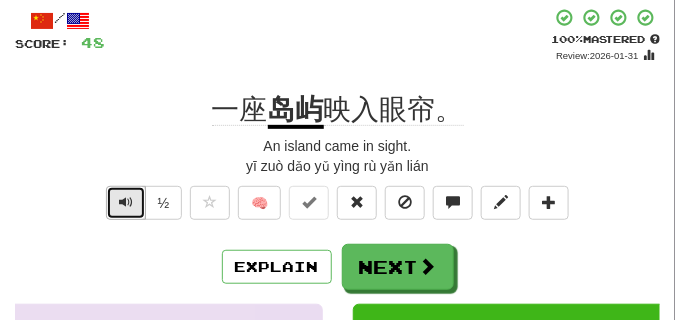 click at bounding box center [126, 203] 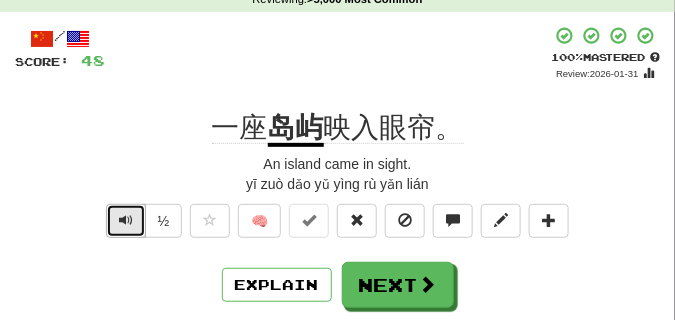 scroll, scrollTop: 100, scrollLeft: 0, axis: vertical 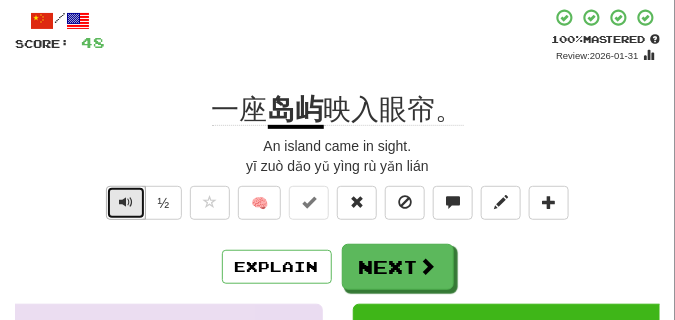 click at bounding box center [126, 202] 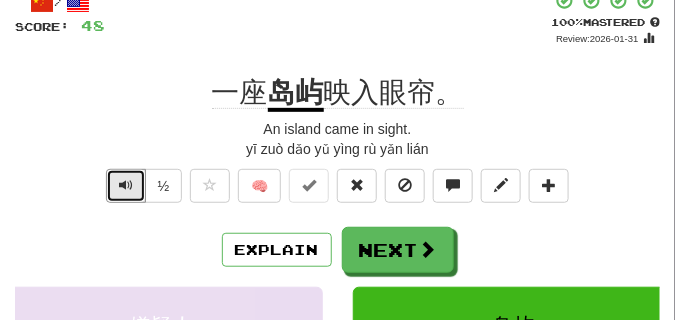 scroll, scrollTop: 50, scrollLeft: 0, axis: vertical 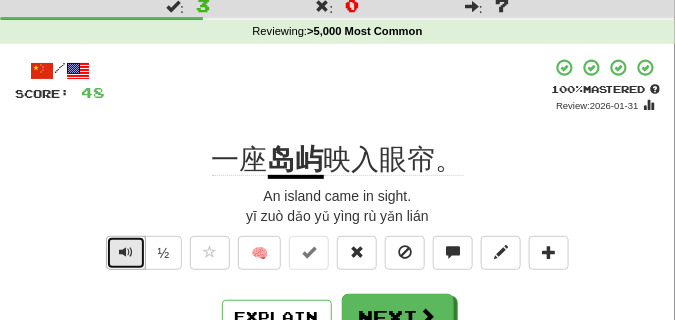 click at bounding box center (126, 252) 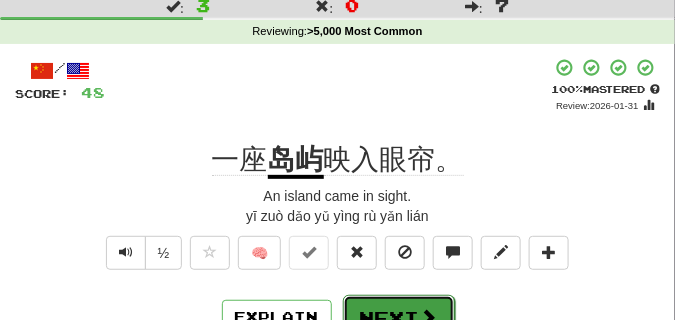 click on "Next" at bounding box center (399, 318) 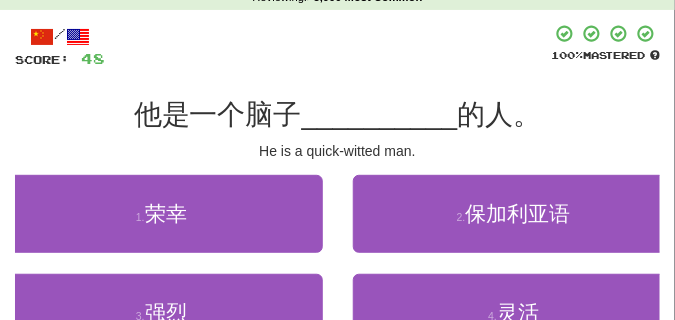 scroll, scrollTop: 100, scrollLeft: 0, axis: vertical 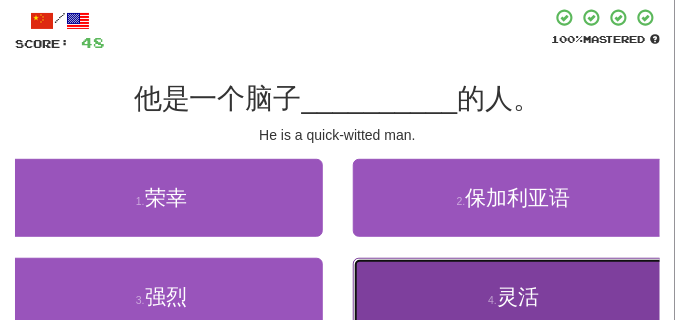 click on "4 .  灵活" at bounding box center (514, 297) 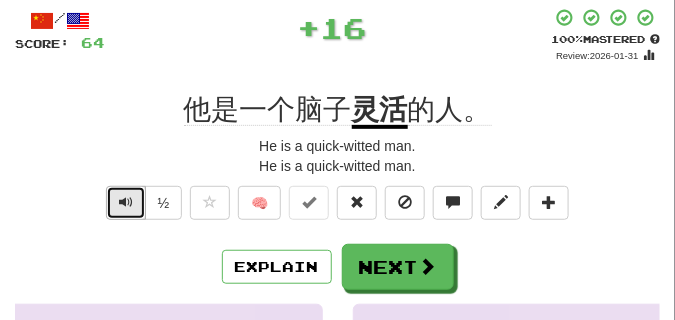 click at bounding box center [126, 202] 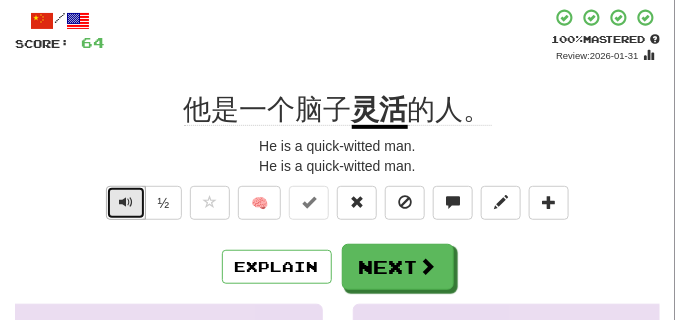 click at bounding box center (126, 202) 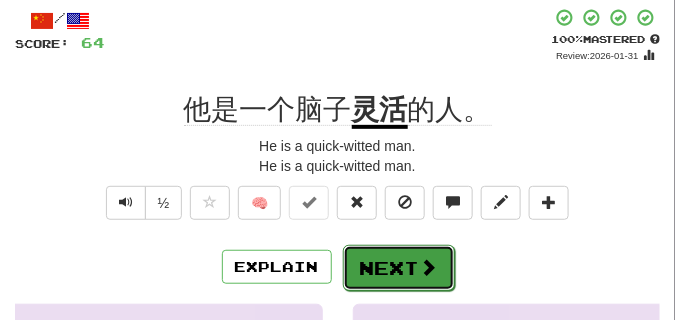 click on "Next" at bounding box center (399, 268) 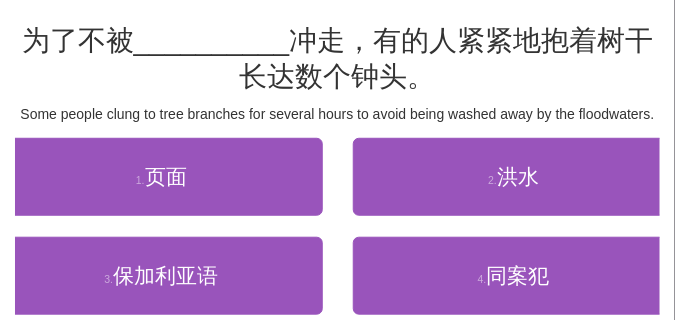 scroll, scrollTop: 100, scrollLeft: 0, axis: vertical 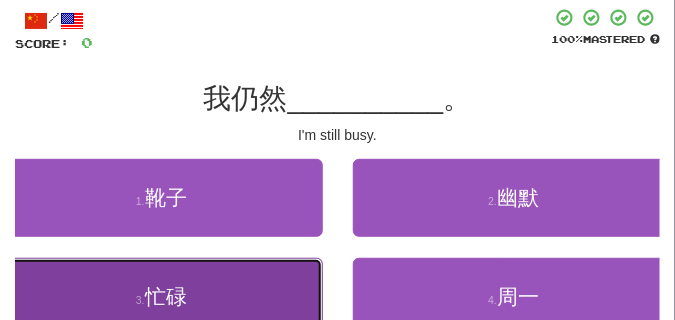 click on "3 .  忙碌" at bounding box center (161, 297) 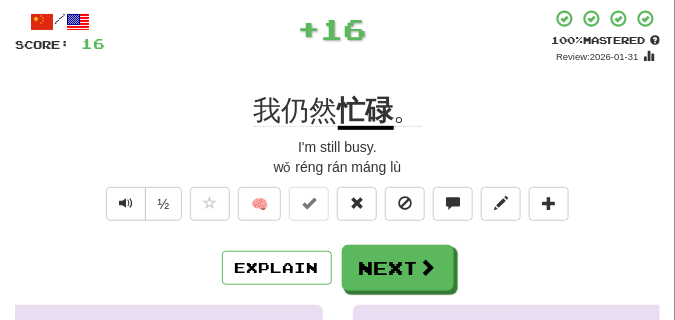 scroll, scrollTop: 100, scrollLeft: 0, axis: vertical 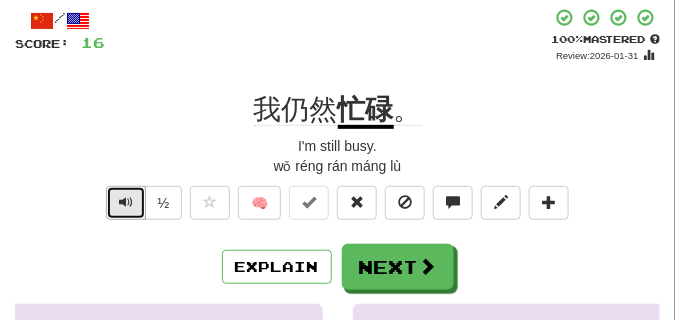 click at bounding box center (126, 203) 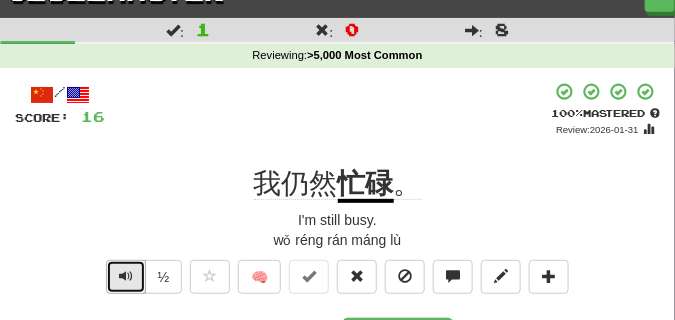 scroll, scrollTop: 50, scrollLeft: 0, axis: vertical 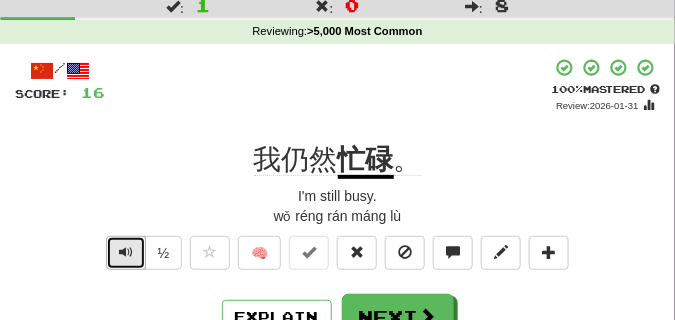 click at bounding box center (126, 253) 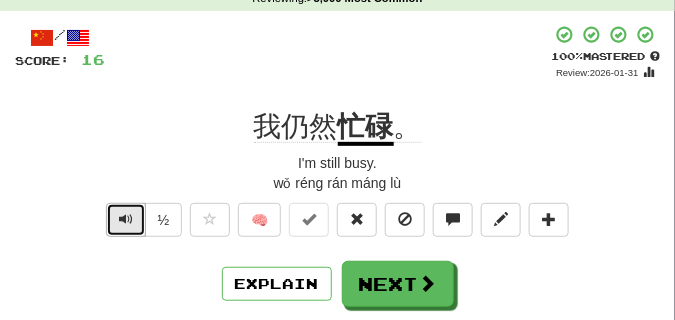 scroll, scrollTop: 100, scrollLeft: 0, axis: vertical 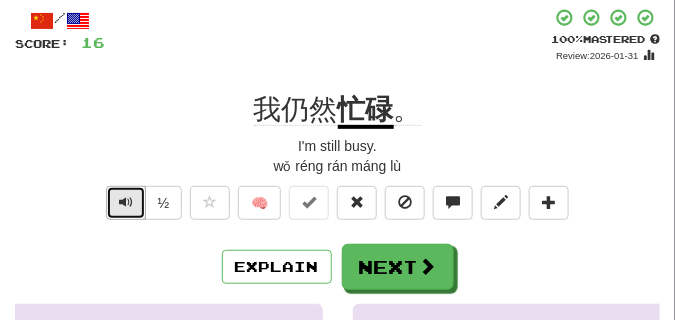click at bounding box center (126, 202) 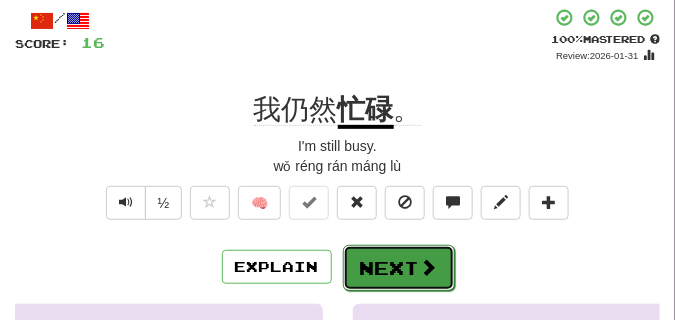click on "Next" at bounding box center [399, 268] 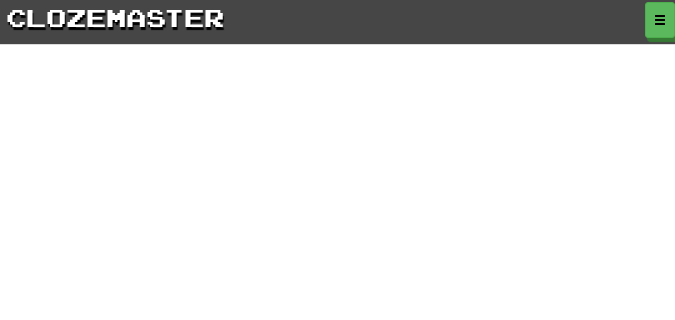 scroll, scrollTop: 100, scrollLeft: 0, axis: vertical 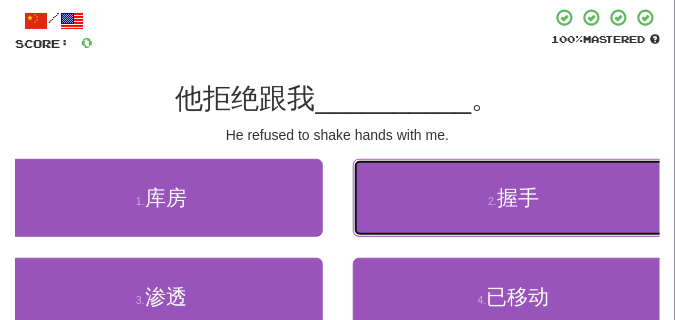 drag, startPoint x: 455, startPoint y: 200, endPoint x: 449, endPoint y: 176, distance: 24.738634 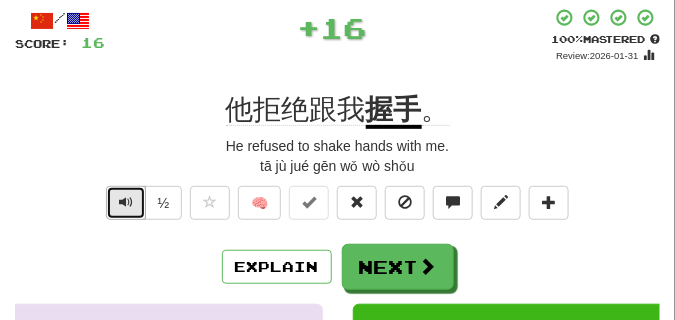 click at bounding box center (126, 203) 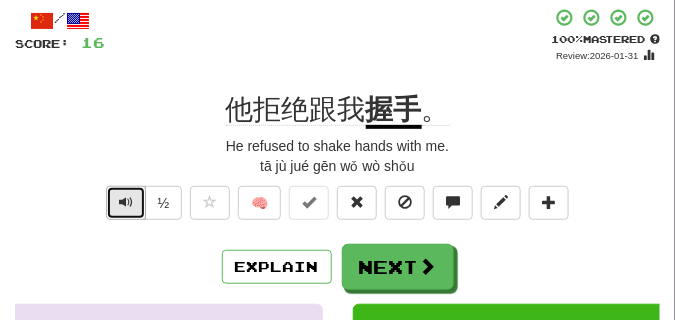 click at bounding box center [126, 203] 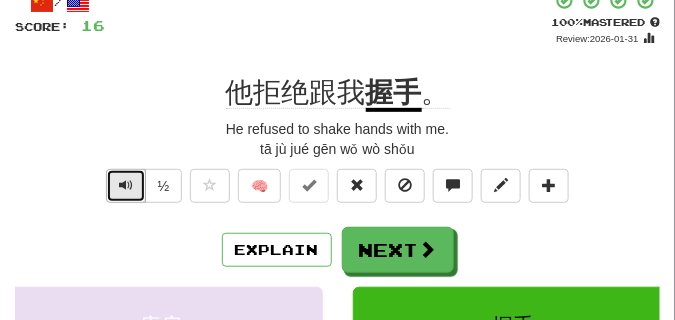 scroll, scrollTop: 100, scrollLeft: 0, axis: vertical 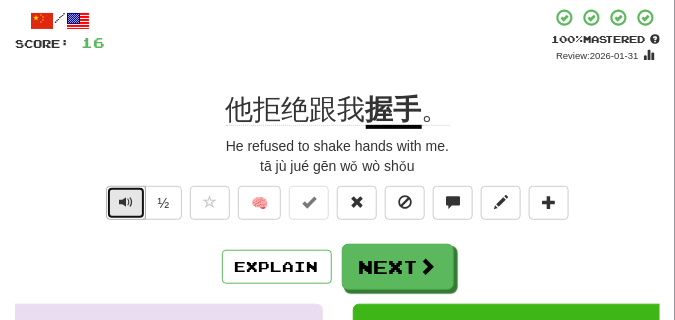 click at bounding box center (126, 202) 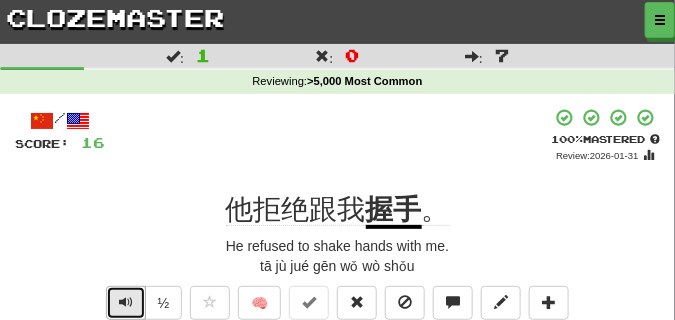 scroll, scrollTop: 50, scrollLeft: 0, axis: vertical 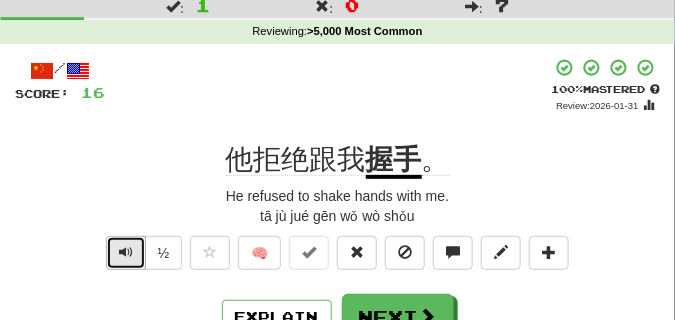 click at bounding box center [126, 252] 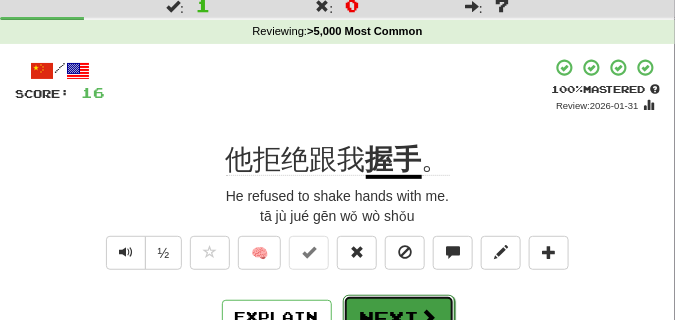 click on "Next" at bounding box center (399, 318) 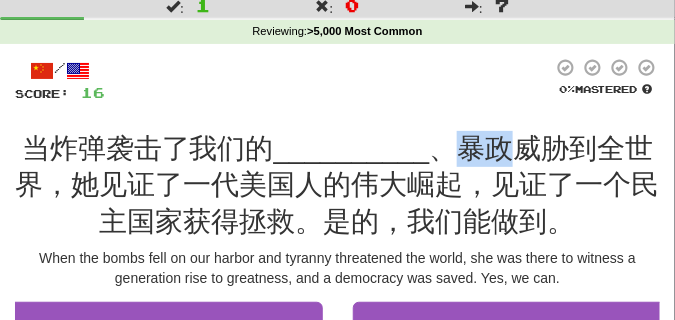 drag, startPoint x: 460, startPoint y: 151, endPoint x: 504, endPoint y: 152, distance: 44.011364 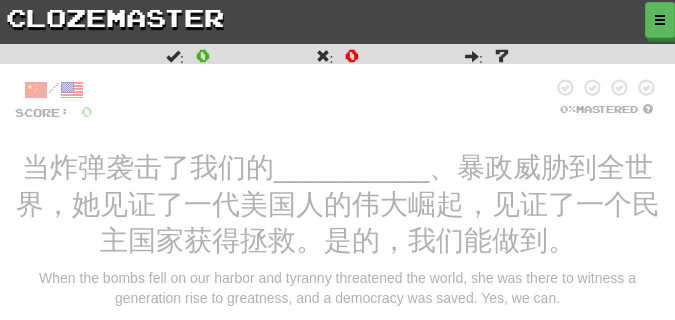 scroll, scrollTop: 50, scrollLeft: 0, axis: vertical 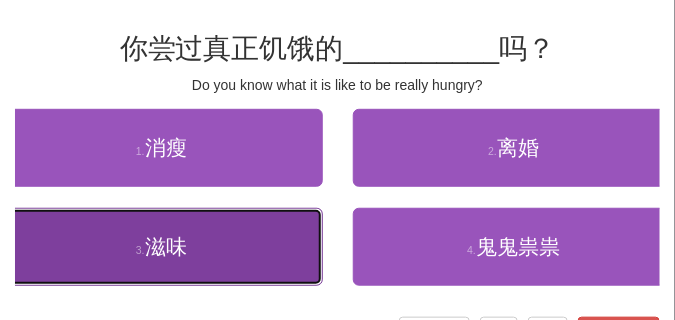 click on "3 .  滋味" at bounding box center (161, 247) 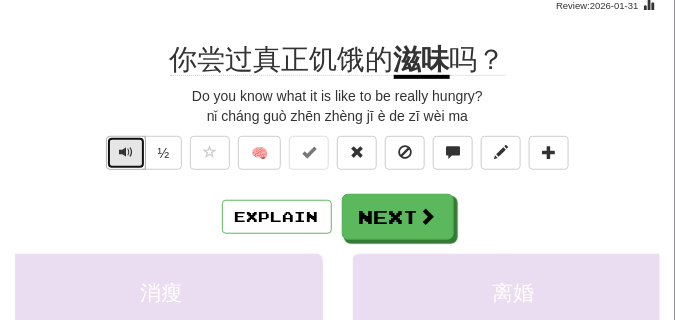 click at bounding box center (126, 152) 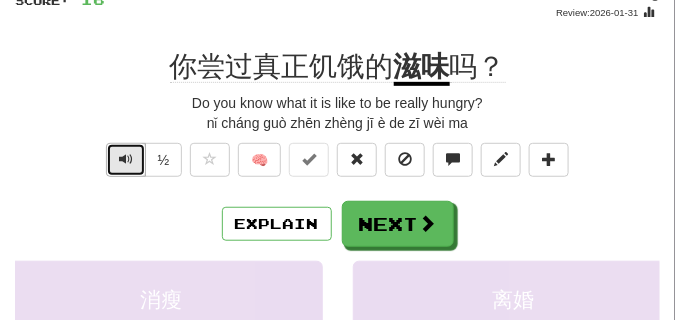 scroll, scrollTop: 150, scrollLeft: 0, axis: vertical 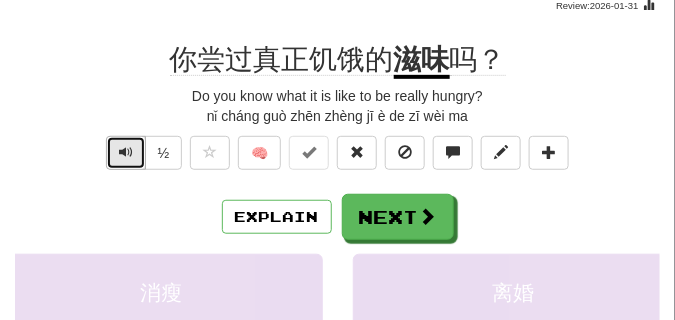 click at bounding box center (126, 152) 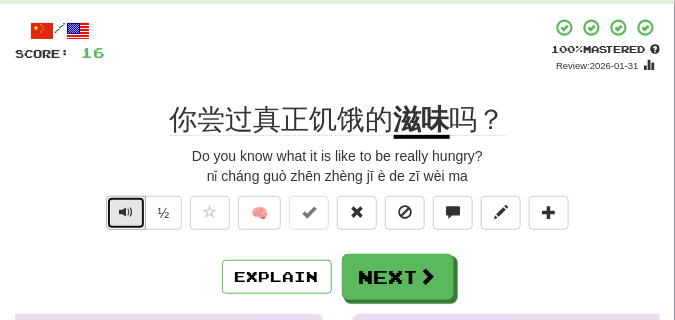 scroll, scrollTop: 100, scrollLeft: 0, axis: vertical 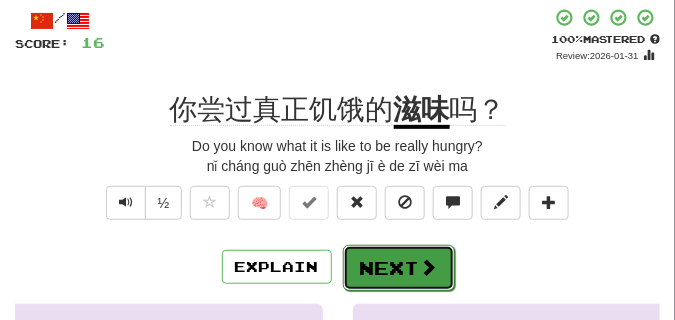 click on "Next" at bounding box center (399, 268) 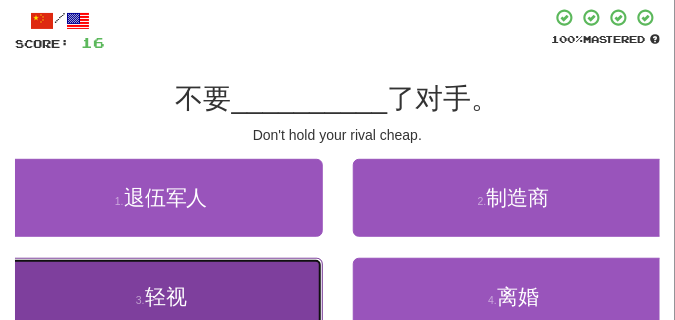 click on "3 .  轻视" at bounding box center [161, 297] 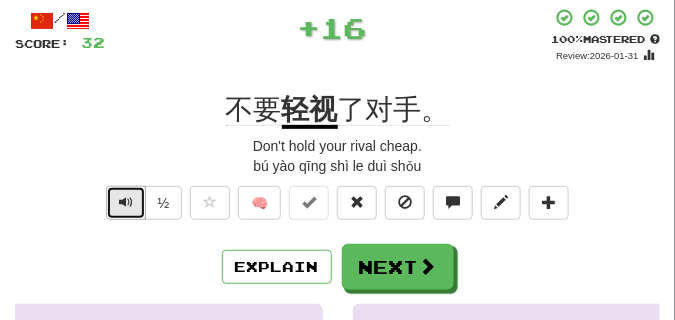 click at bounding box center [126, 202] 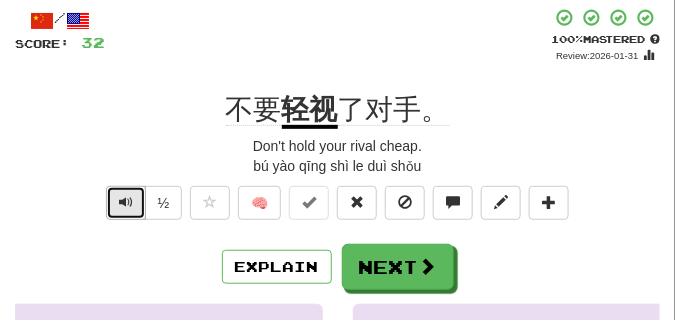 click at bounding box center (126, 202) 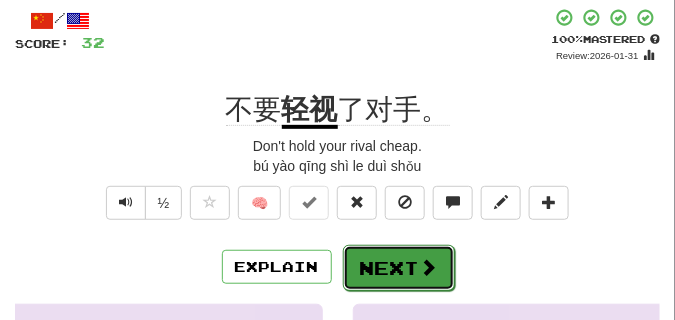 click on "Next" at bounding box center (399, 268) 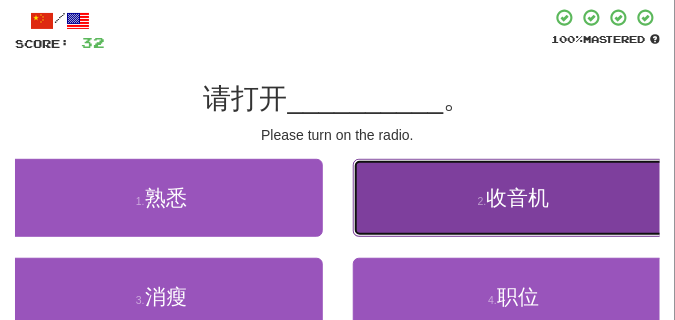 click on "2 .  收音机" at bounding box center [514, 198] 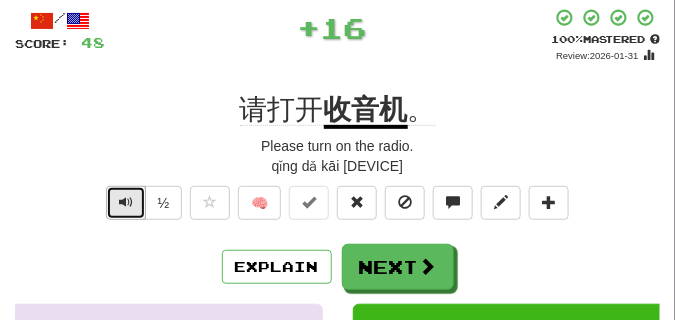 click at bounding box center [126, 203] 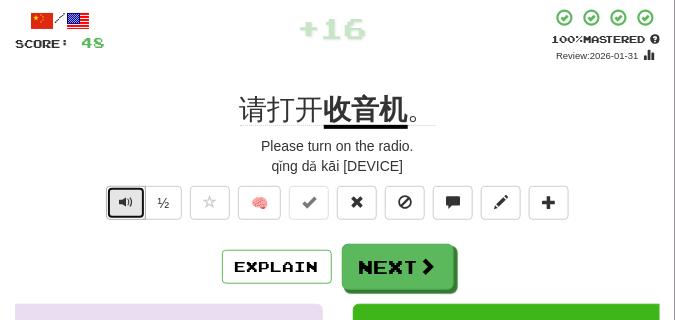 click at bounding box center (126, 203) 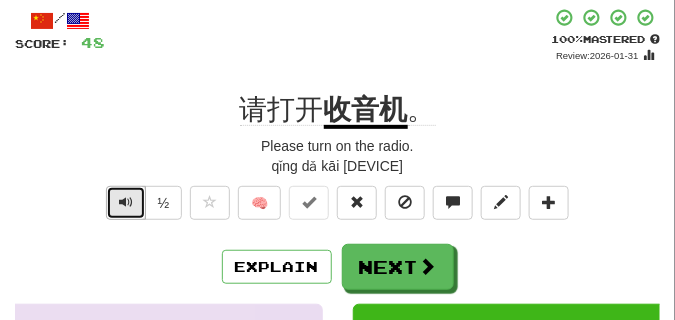 click at bounding box center [126, 203] 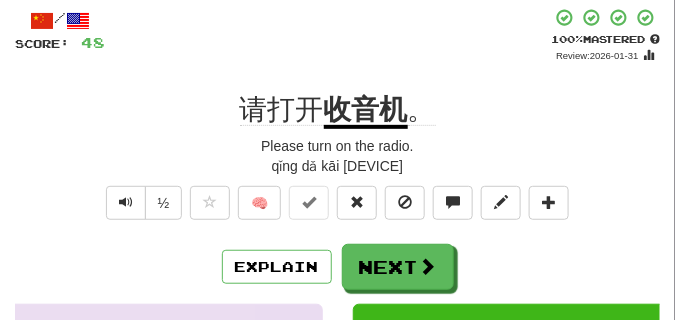 click on "/  Score:   48 + 16 100 %  Mastered Review:  2026-01-31 请打开 收音机 。 Please turn on the radio. qǐng dǎ kāi shōu yīn jī ½ 🧠 Explain Next 熟悉 收音机 消瘦 职位 Learn more: 熟悉 收音机 消瘦 职位  Help!  Report Sentence Source" at bounding box center (337, 308) 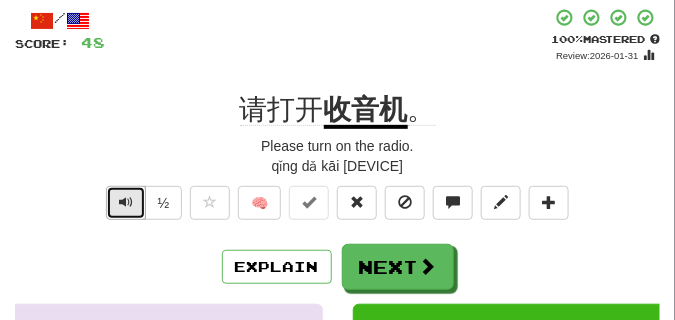 click at bounding box center (126, 202) 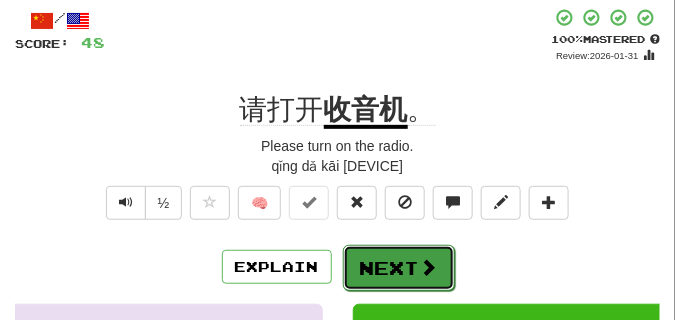 click on "Next" at bounding box center (399, 268) 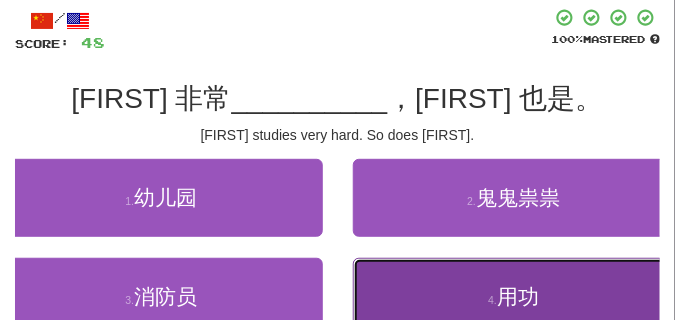 click on "4 .  用功" at bounding box center [514, 297] 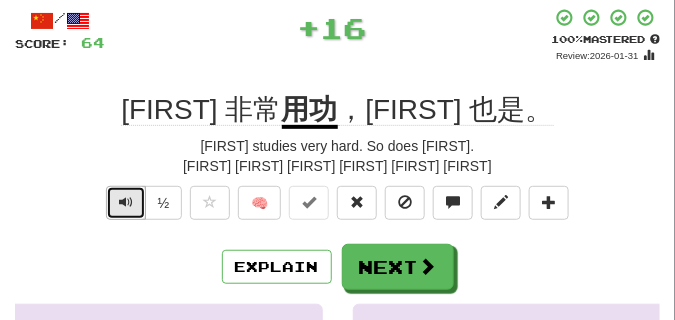click at bounding box center [126, 203] 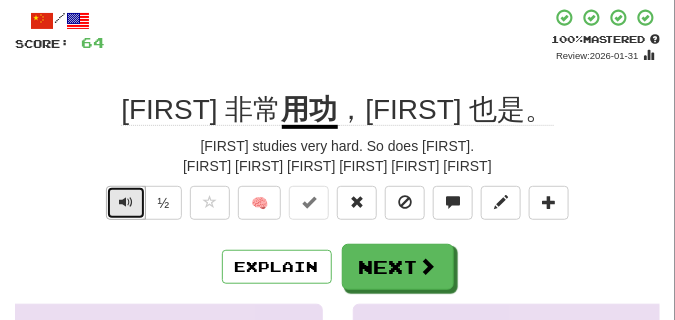 click at bounding box center (126, 203) 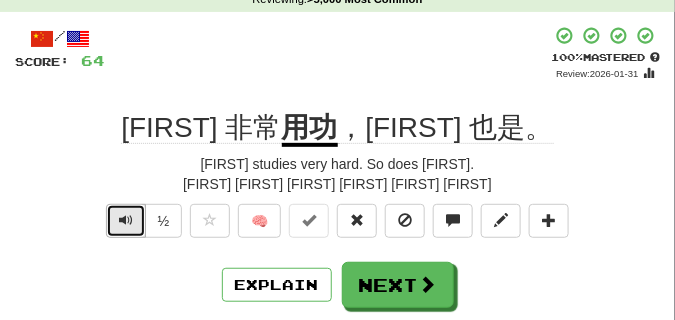 scroll, scrollTop: 100, scrollLeft: 0, axis: vertical 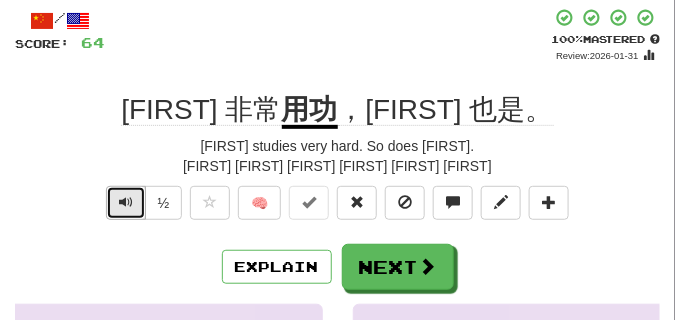 click at bounding box center [126, 202] 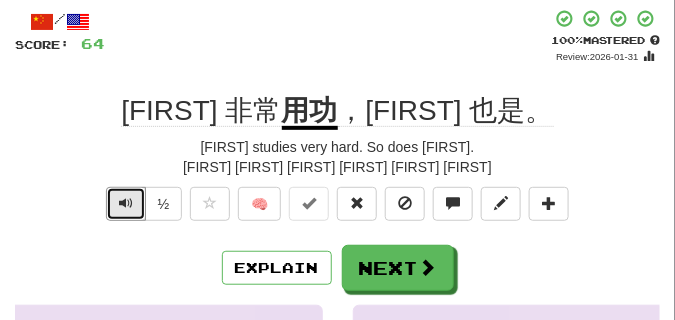 scroll, scrollTop: 100, scrollLeft: 0, axis: vertical 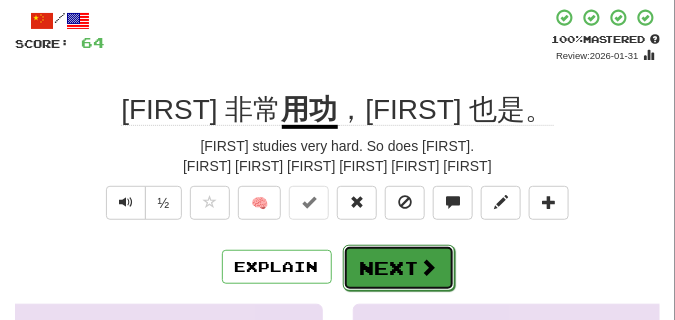 click on "Next" at bounding box center (399, 268) 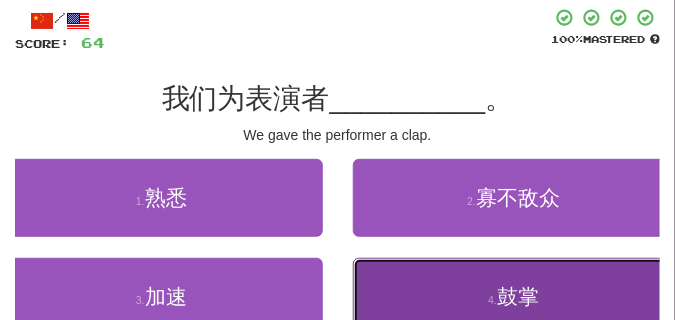 click on "4 .  鼓掌" at bounding box center [514, 297] 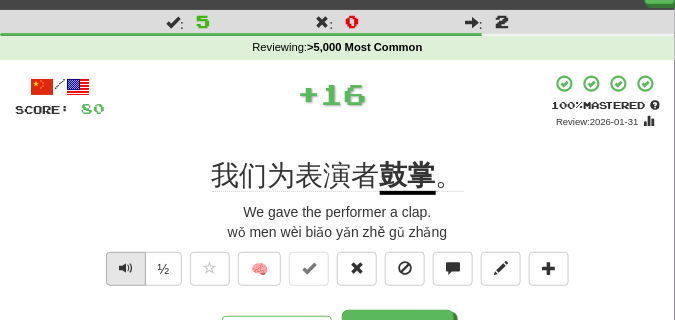 scroll, scrollTop: 50, scrollLeft: 0, axis: vertical 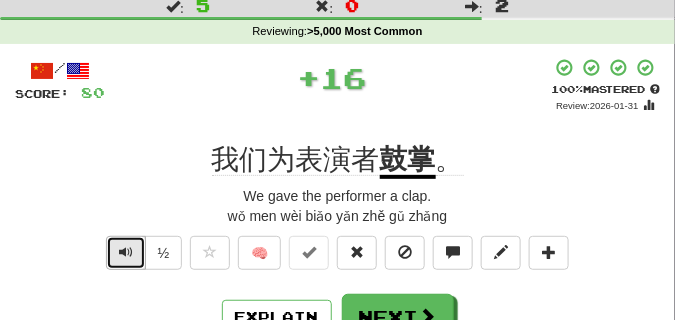 click at bounding box center (126, 253) 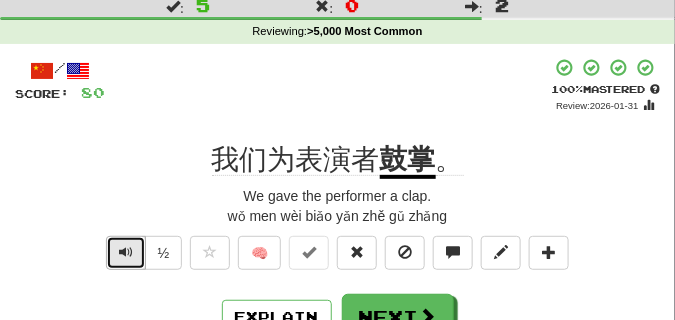 click at bounding box center [126, 253] 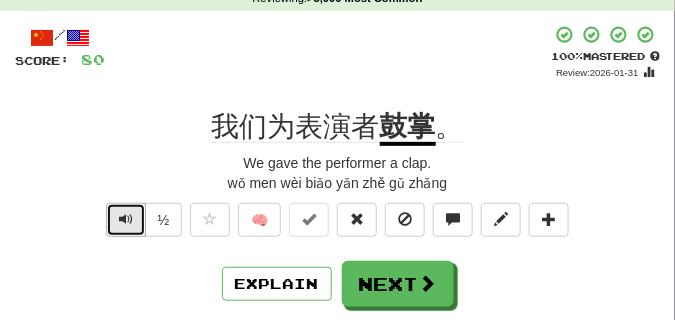 scroll, scrollTop: 100, scrollLeft: 0, axis: vertical 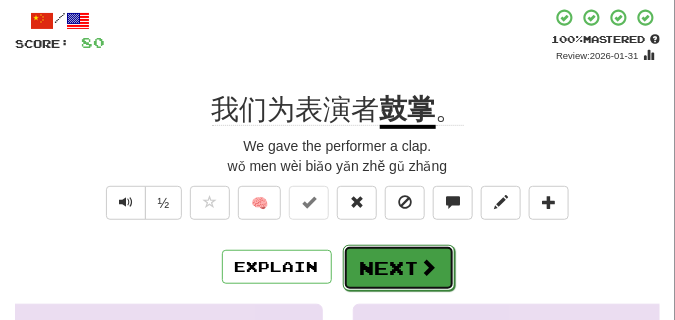click on "Next" at bounding box center [399, 268] 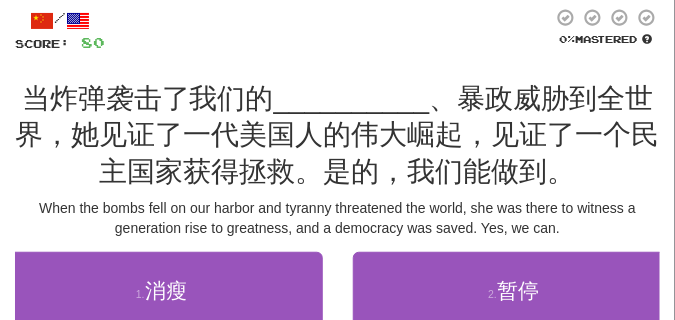 scroll, scrollTop: 0, scrollLeft: 0, axis: both 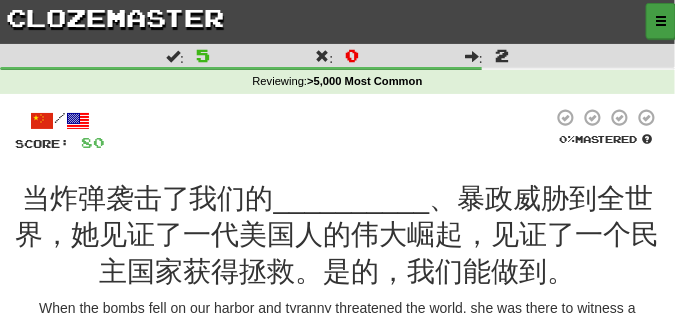 click at bounding box center [661, 21] 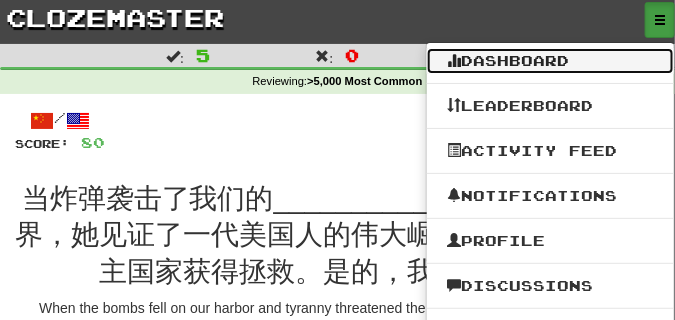 click on "Dashboard" at bounding box center (550, 61) 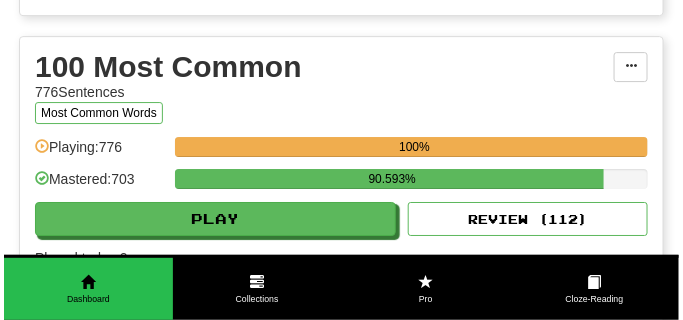 scroll, scrollTop: 1200, scrollLeft: 0, axis: vertical 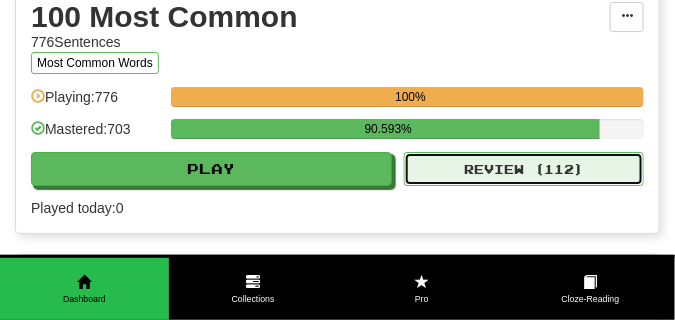 click on "Review ( 112 )" at bounding box center (524, 169) 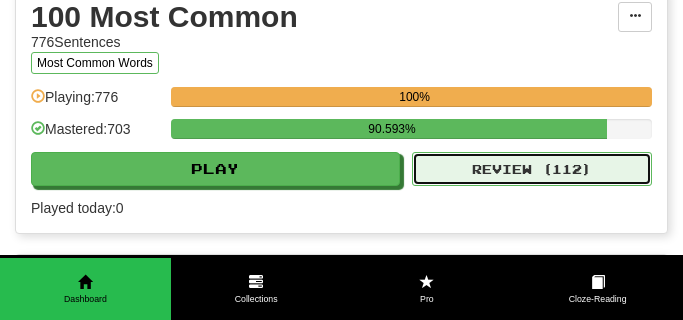 select on "**" 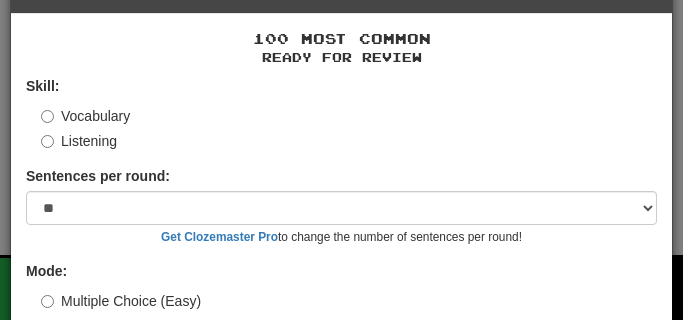 scroll, scrollTop: 161, scrollLeft: 0, axis: vertical 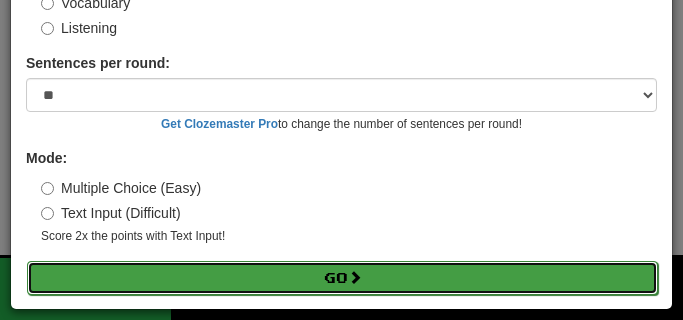 click on "Go" at bounding box center (342, 278) 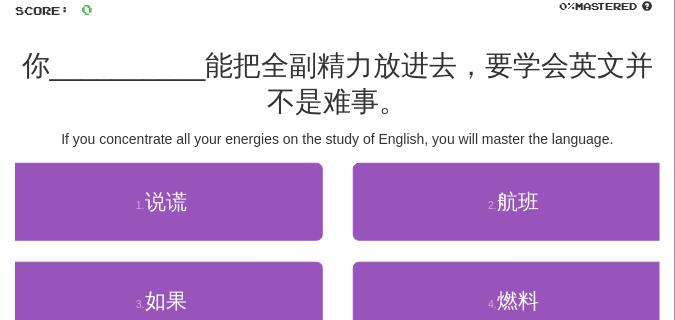 scroll, scrollTop: 150, scrollLeft: 0, axis: vertical 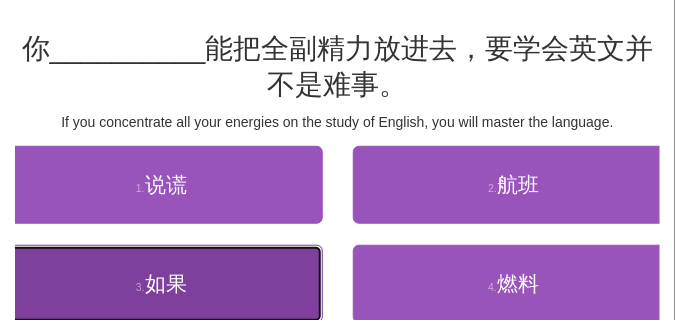 click on "3 .  如果" at bounding box center (161, 284) 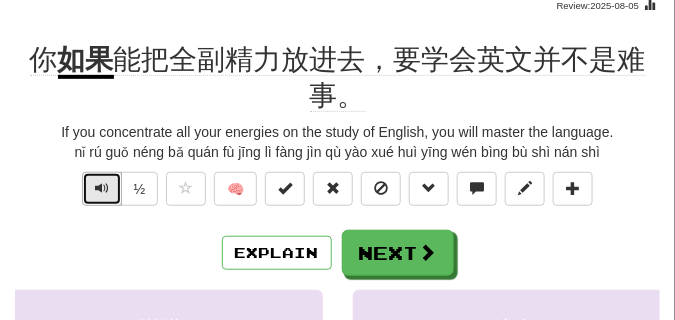 click at bounding box center [102, 189] 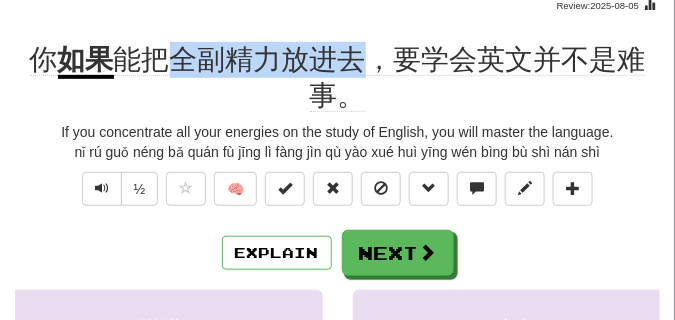 drag, startPoint x: 178, startPoint y: 71, endPoint x: 354, endPoint y: 64, distance: 176.13914 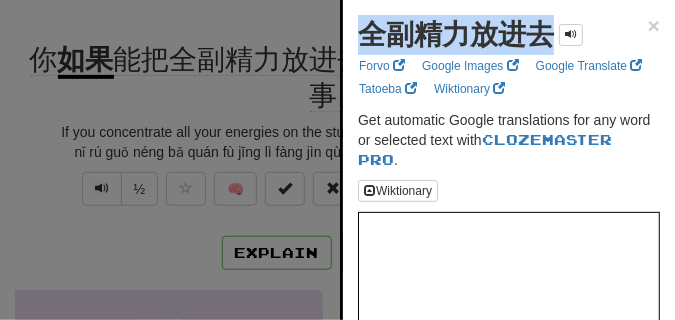 drag, startPoint x: 362, startPoint y: 38, endPoint x: 613, endPoint y: 43, distance: 251.04979 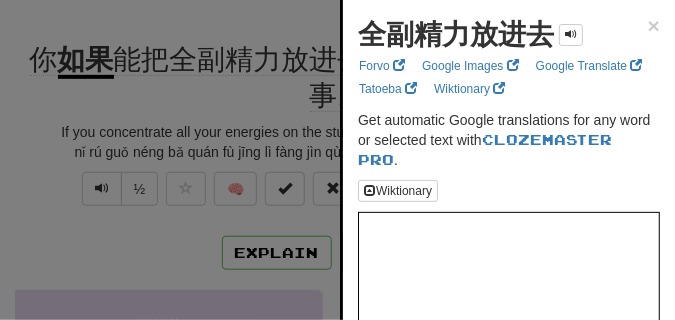 click at bounding box center [337, 160] 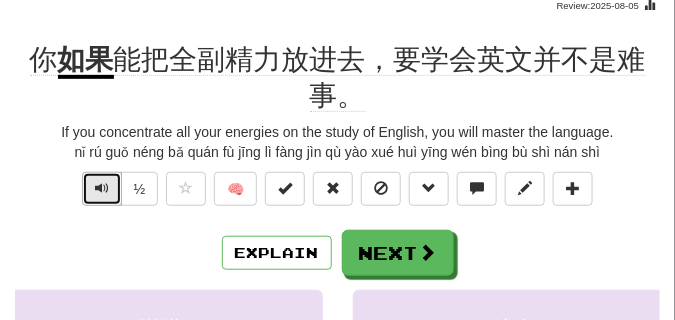 click at bounding box center (102, 188) 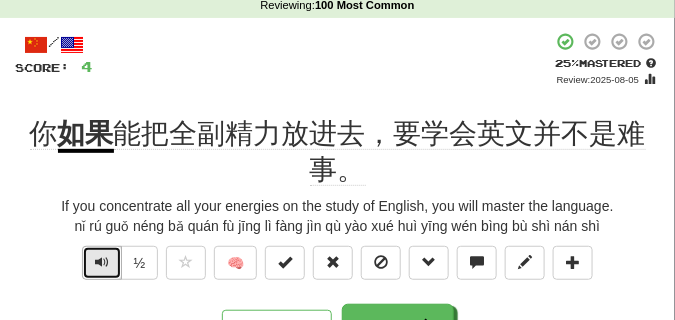 scroll, scrollTop: 100, scrollLeft: 0, axis: vertical 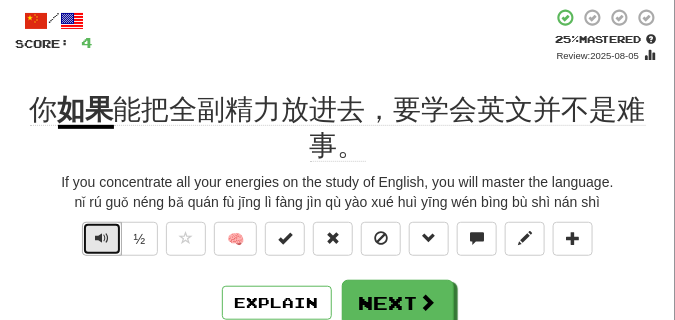 click at bounding box center [102, 238] 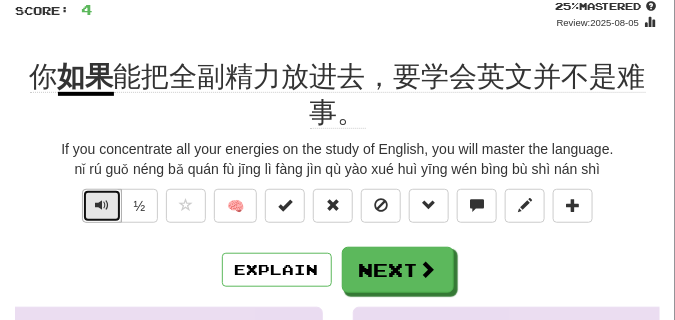 scroll, scrollTop: 150, scrollLeft: 0, axis: vertical 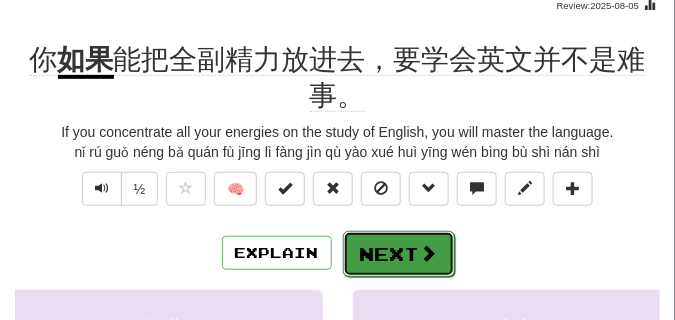 click on "Next" at bounding box center (399, 254) 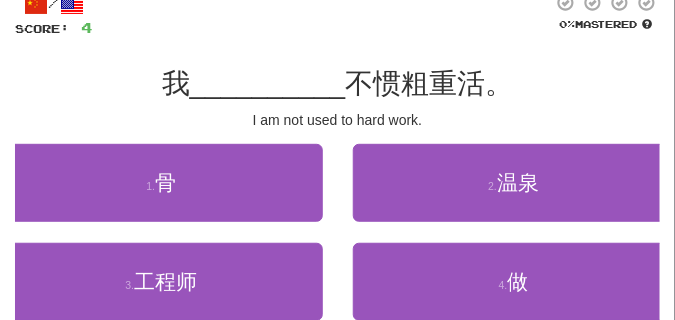scroll, scrollTop: 100, scrollLeft: 0, axis: vertical 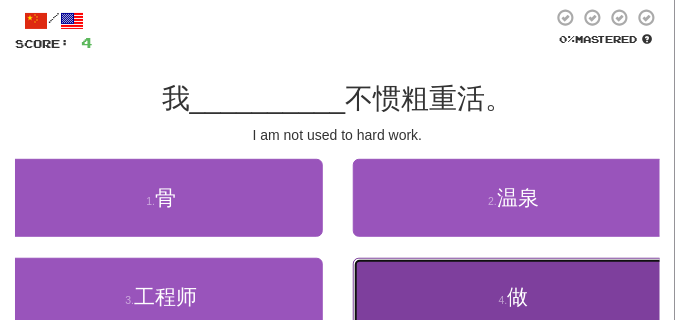 click on "4 .  做" at bounding box center (514, 297) 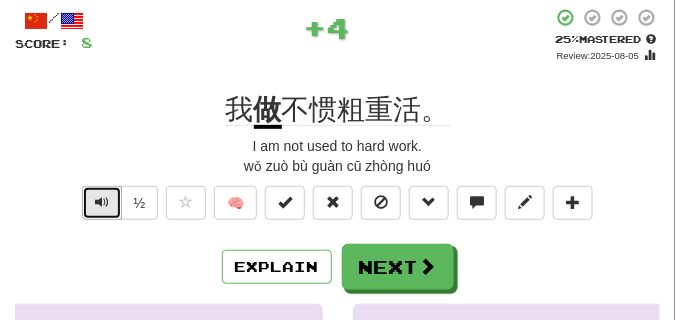 click at bounding box center (102, 203) 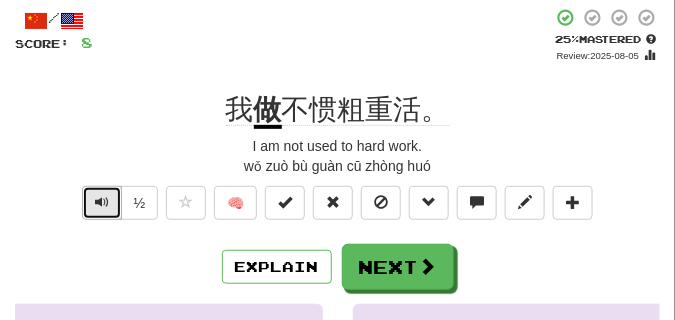 click at bounding box center (102, 203) 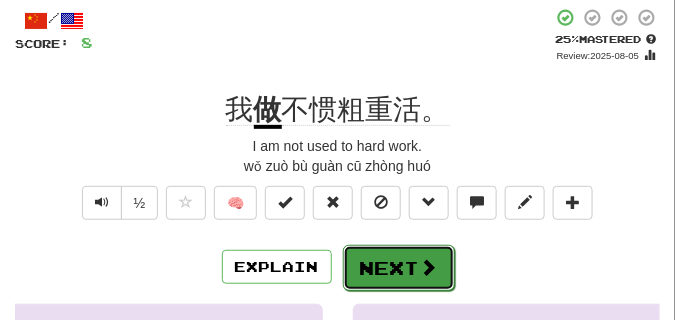 click on "Next" at bounding box center [399, 268] 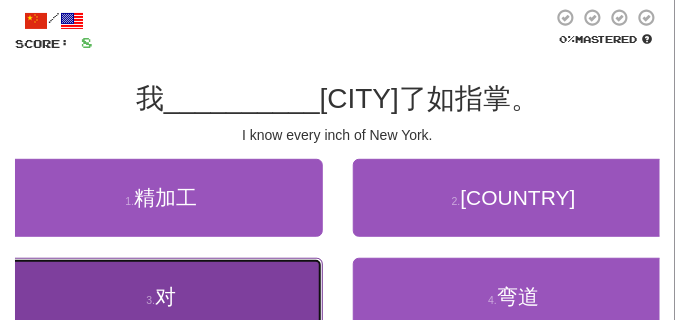 click on "3 .  对" at bounding box center [161, 297] 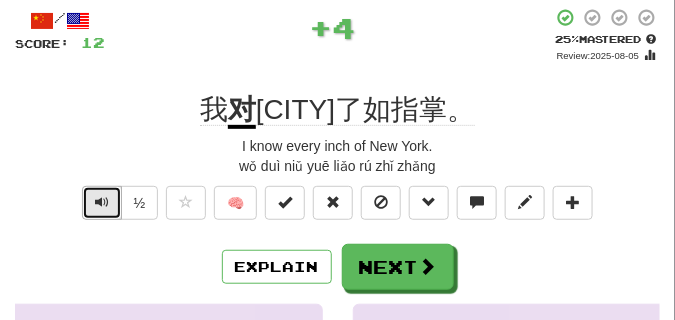 click at bounding box center (102, 202) 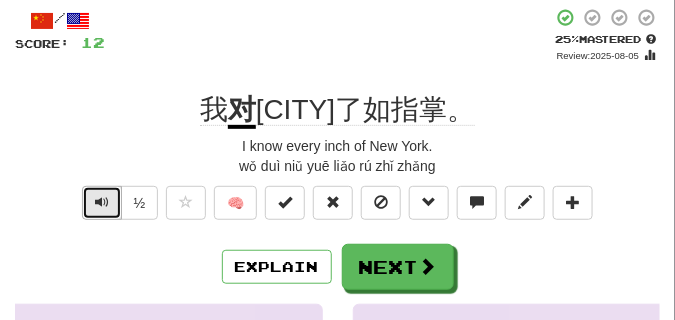 click at bounding box center (102, 202) 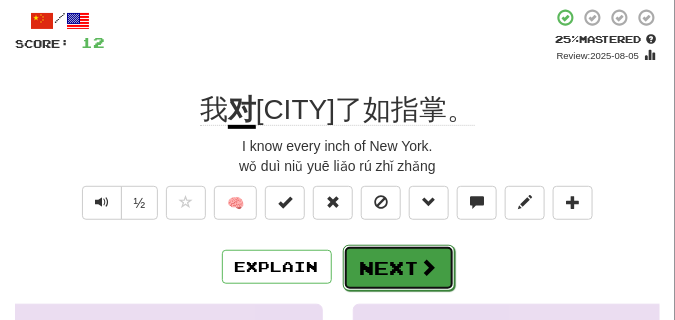 click on "Next" at bounding box center [399, 268] 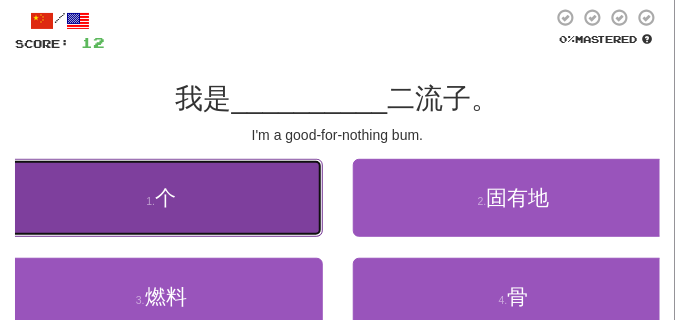 click on "1 .  个" at bounding box center (161, 198) 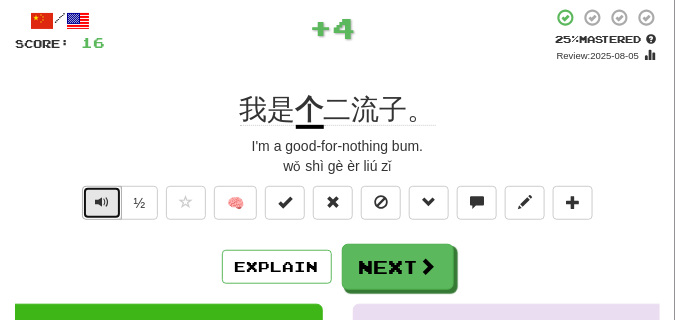 click at bounding box center [102, 203] 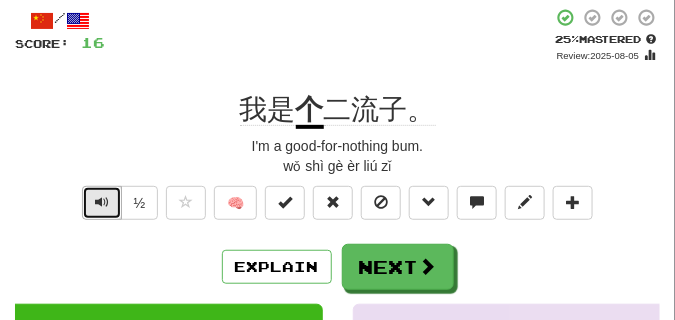click at bounding box center [102, 203] 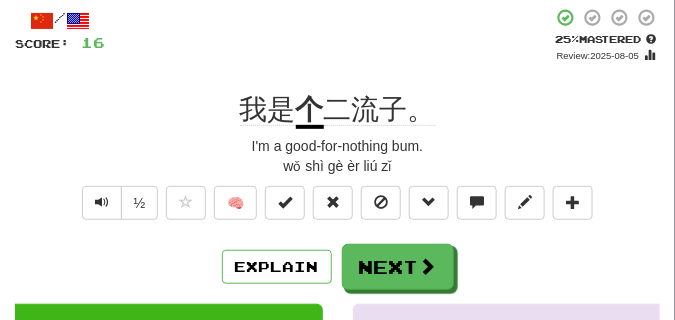click on "个" at bounding box center (310, 111) 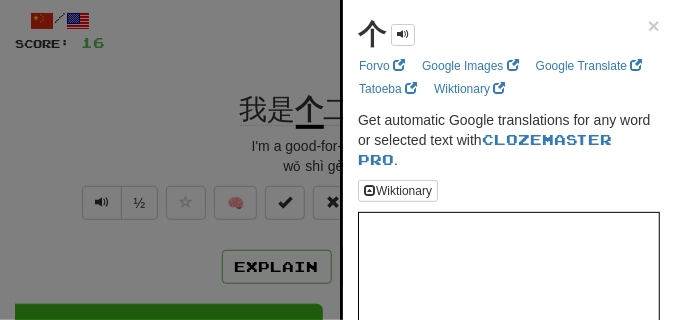 click at bounding box center (337, 160) 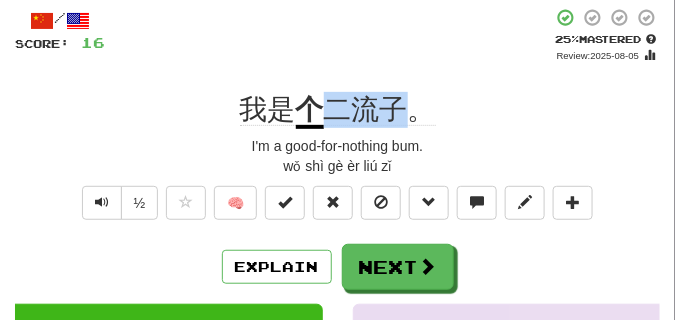 drag, startPoint x: 323, startPoint y: 103, endPoint x: 400, endPoint y: 107, distance: 77.10383 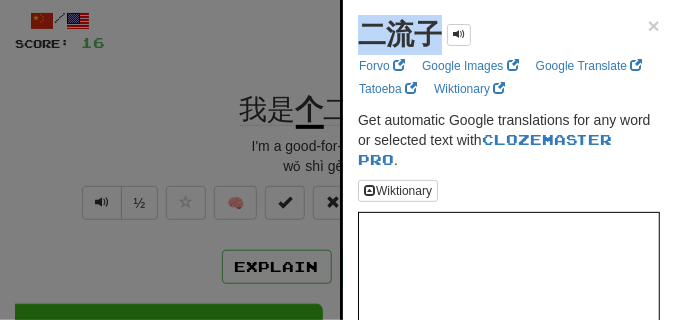 drag, startPoint x: 350, startPoint y: 37, endPoint x: 438, endPoint y: 40, distance: 88.051125 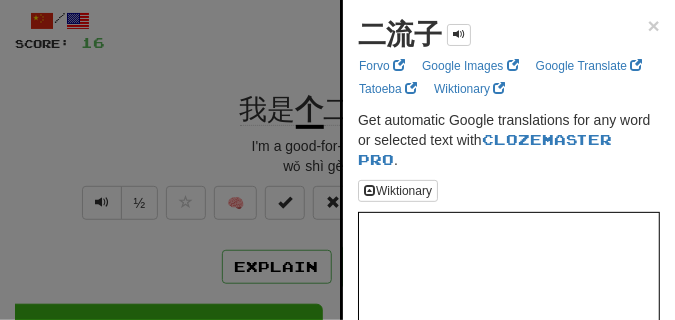 click at bounding box center [337, 160] 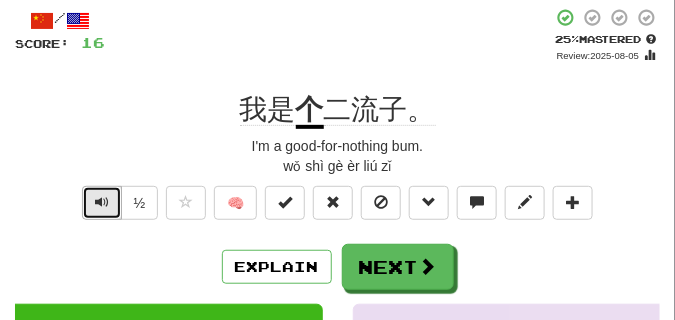 click at bounding box center (102, 203) 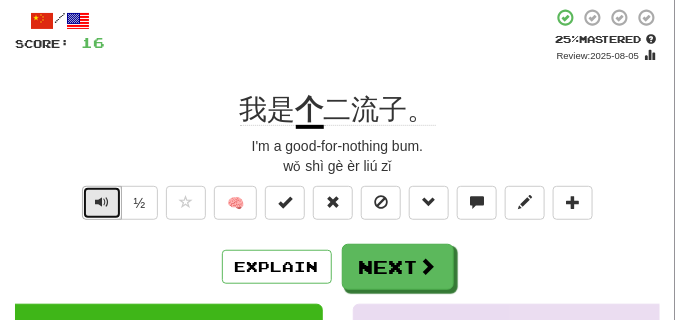 click at bounding box center (102, 203) 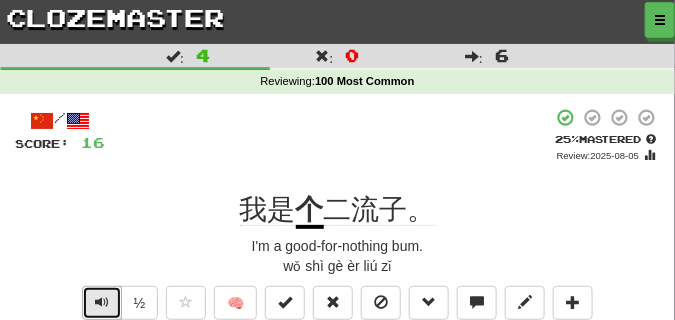 scroll, scrollTop: 50, scrollLeft: 0, axis: vertical 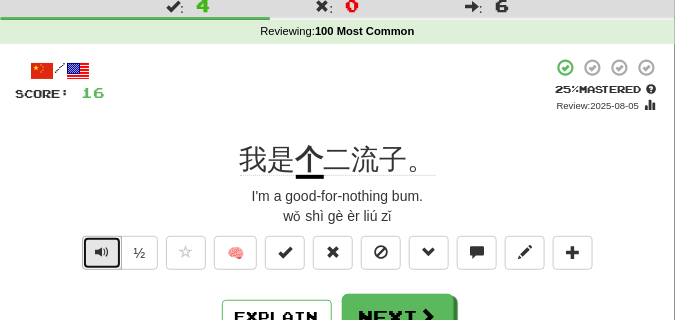 click at bounding box center [102, 252] 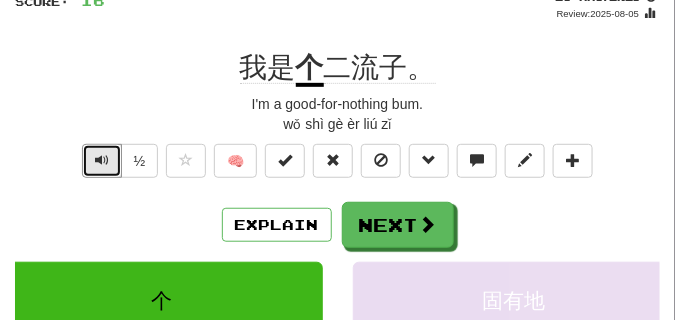 scroll, scrollTop: 150, scrollLeft: 0, axis: vertical 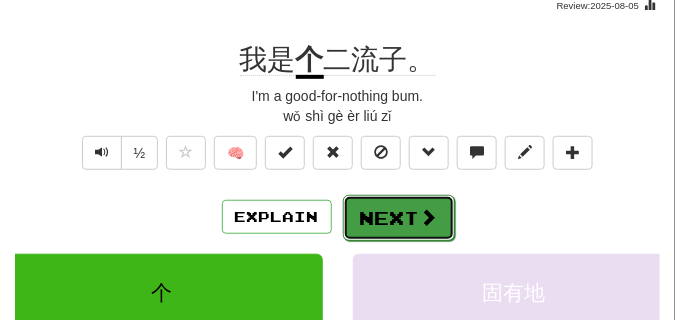 click on "Next" at bounding box center (399, 218) 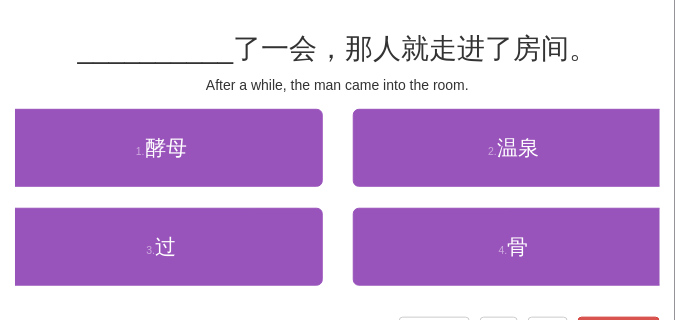 scroll, scrollTop: 100, scrollLeft: 0, axis: vertical 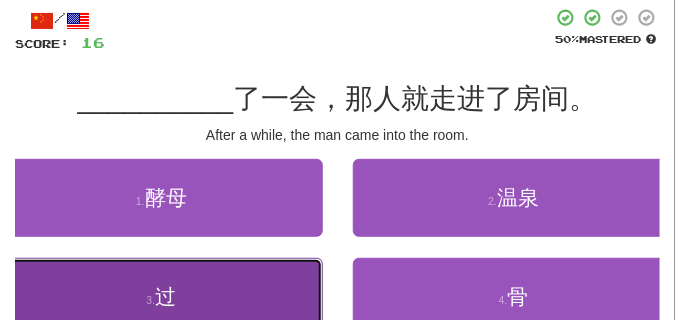 click on "3 .  过" at bounding box center [161, 297] 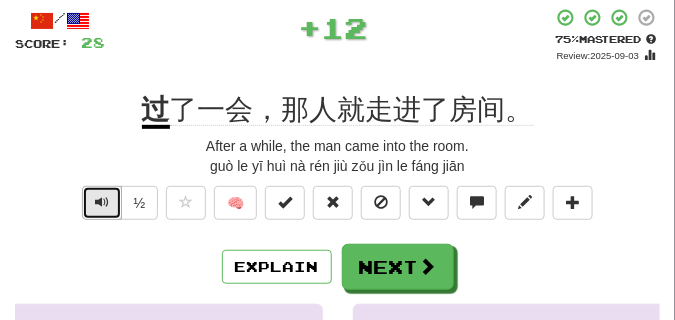click at bounding box center (102, 202) 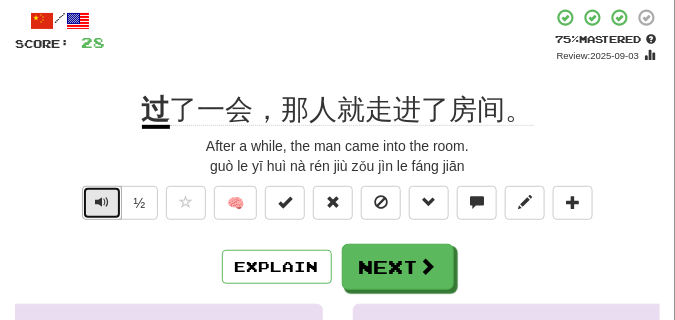 click at bounding box center [102, 202] 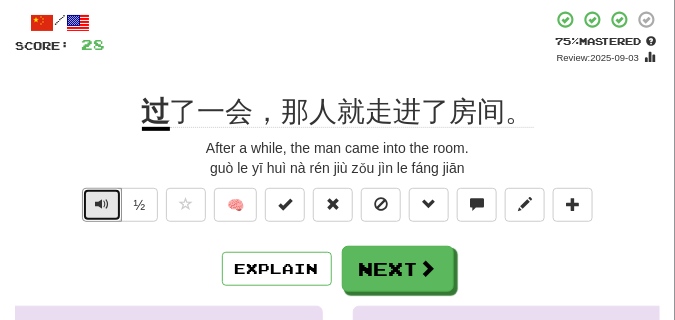 scroll, scrollTop: 100, scrollLeft: 0, axis: vertical 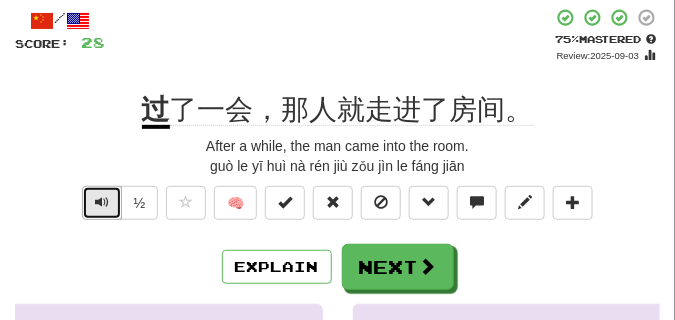 click at bounding box center [102, 202] 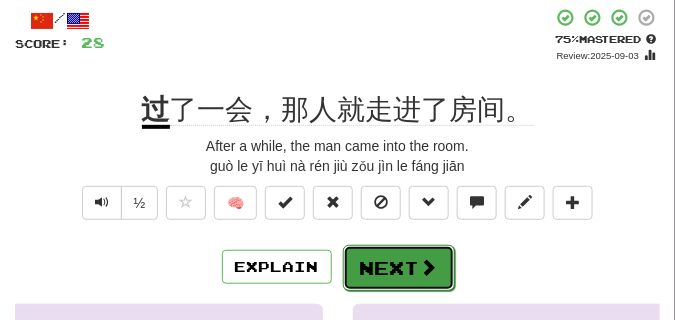 click on "Next" at bounding box center (399, 268) 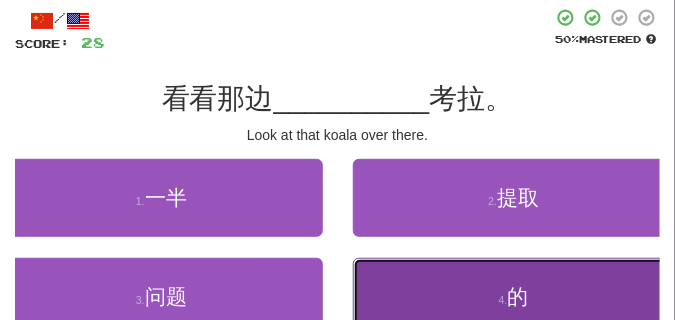 click on "4 .  的" at bounding box center [514, 297] 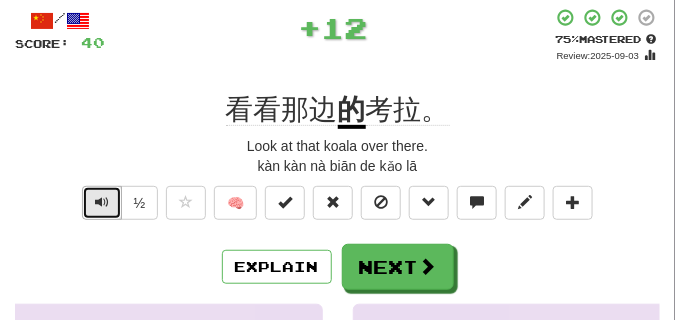 click at bounding box center (102, 202) 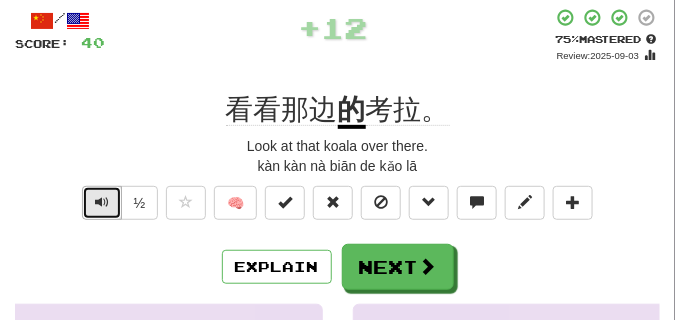click at bounding box center [102, 202] 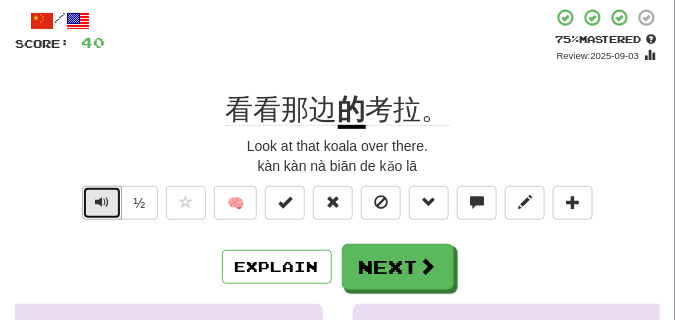 click at bounding box center [102, 202] 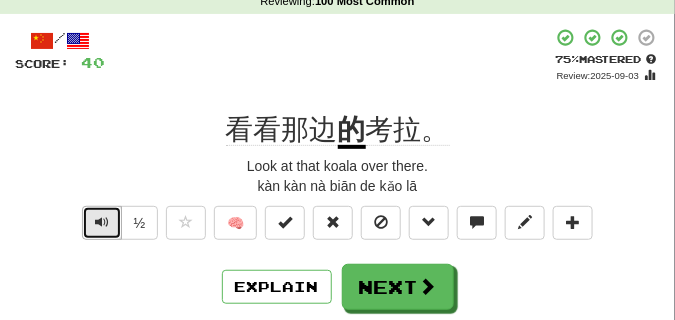 scroll, scrollTop: 100, scrollLeft: 0, axis: vertical 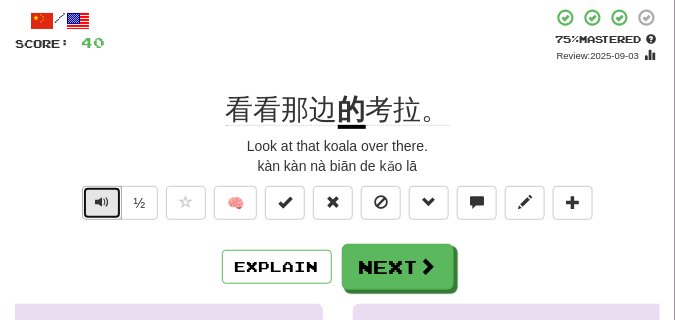 click at bounding box center [102, 202] 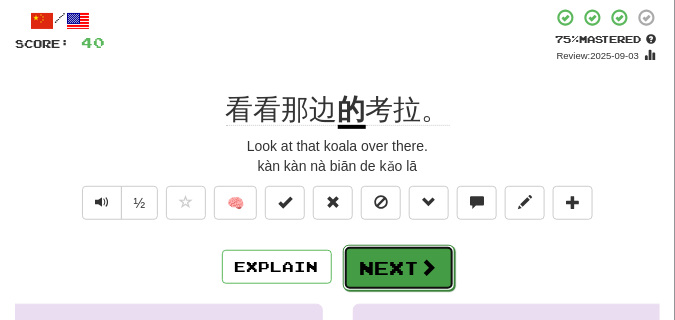click on "Next" at bounding box center (399, 268) 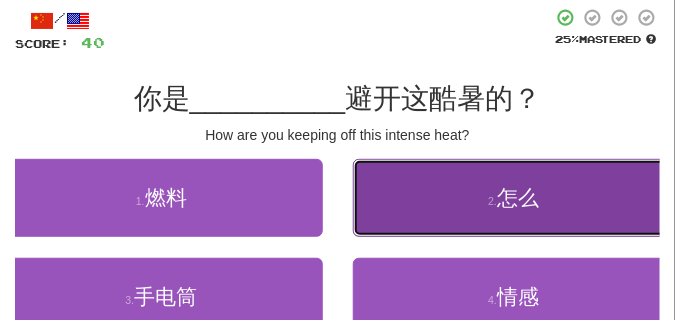 click on "2 .  怎么" at bounding box center (514, 198) 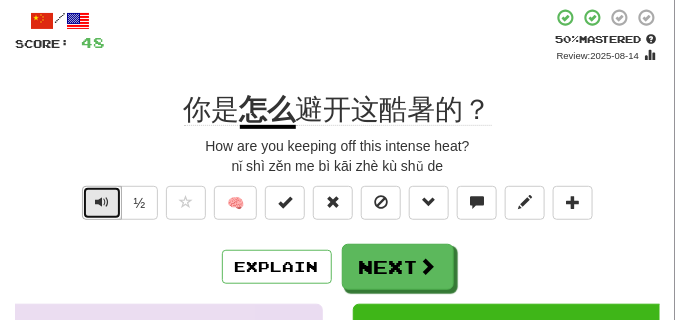 click at bounding box center [102, 203] 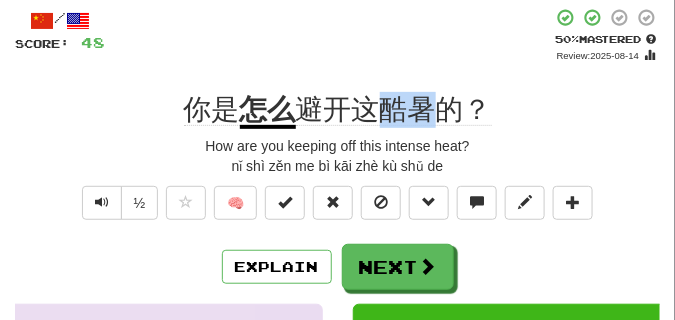 drag, startPoint x: 377, startPoint y: 113, endPoint x: 428, endPoint y: 114, distance: 51.009804 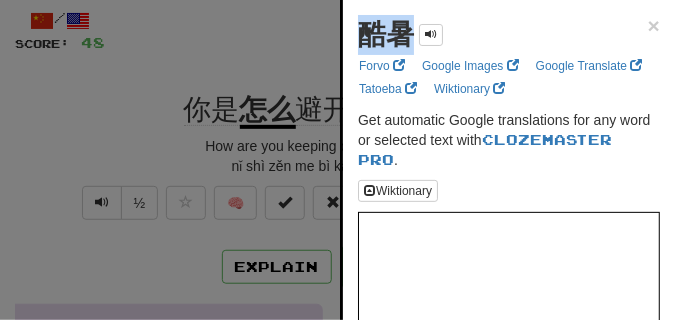 drag, startPoint x: 361, startPoint y: 38, endPoint x: 406, endPoint y: 46, distance: 45.705578 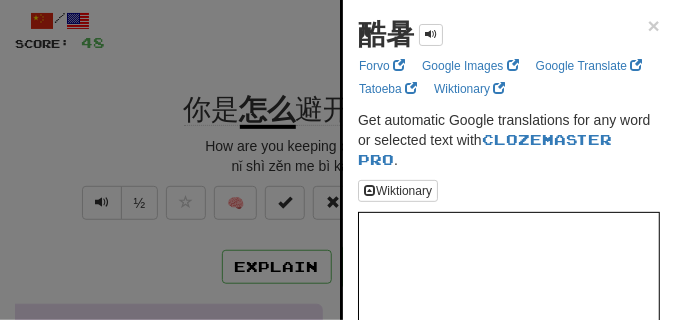 click at bounding box center (337, 160) 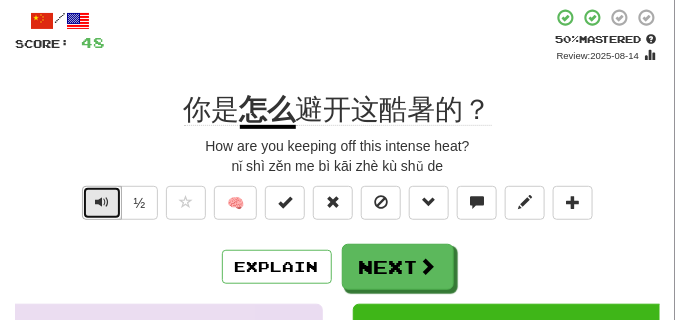 click at bounding box center (102, 202) 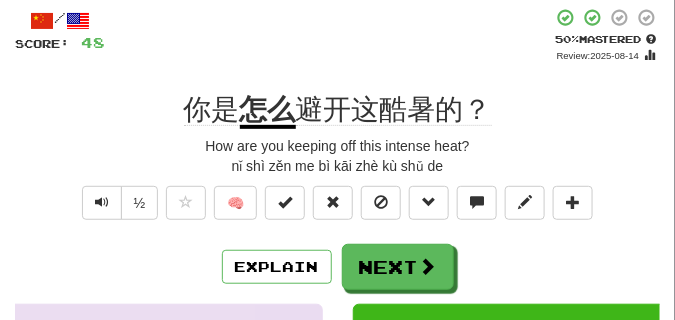 click on "/  Score:   48 + 8 50 %  Mastered Review:  2025-08-14 你是 怎么 避开这酷暑的？ How are you keeping off this intense heat? nǐ shì zěn me bì kāi zhè kù shǔ de ½ 🧠 Explain Next 燃料 怎么 手电筒 情感 Learn more: 燃料 怎么 手电筒 情感  Help!  Report Sentence Source" at bounding box center [337, 308] 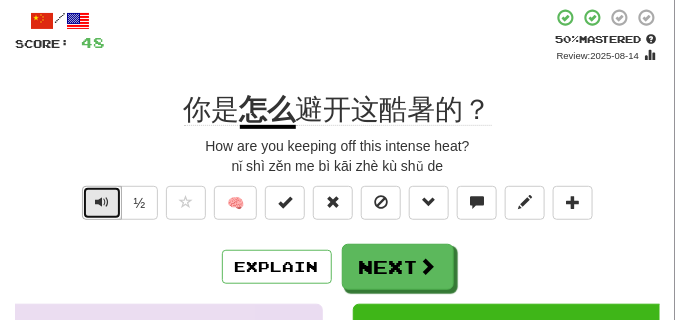 click at bounding box center (102, 202) 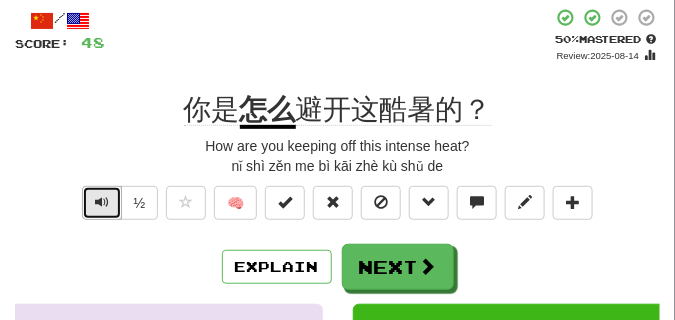 click at bounding box center (102, 202) 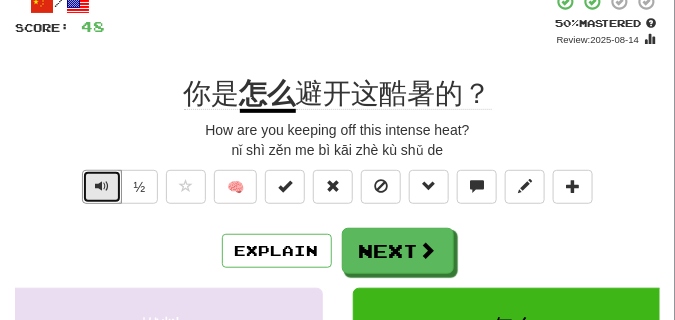 scroll, scrollTop: 150, scrollLeft: 0, axis: vertical 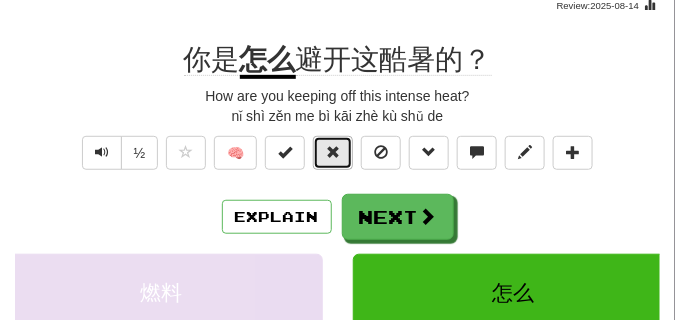 click at bounding box center (333, 152) 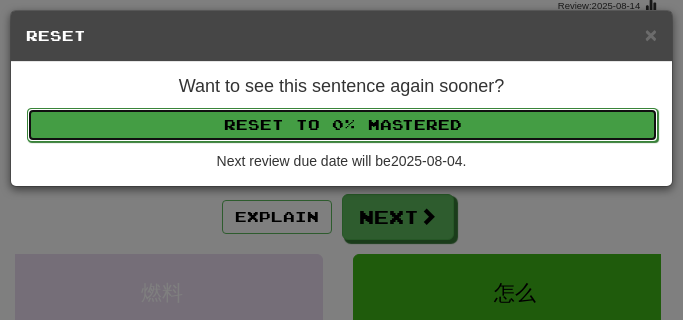 click on "Reset to 0% Mastered" at bounding box center (342, 125) 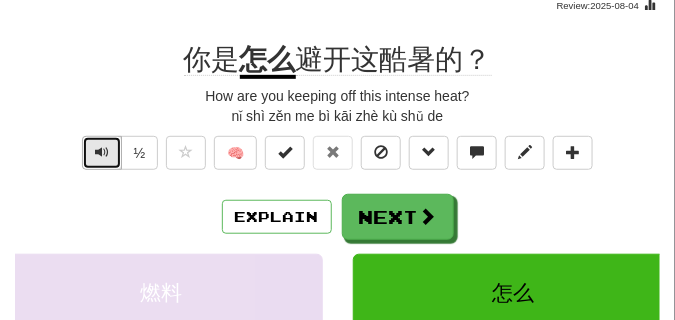 click at bounding box center [102, 152] 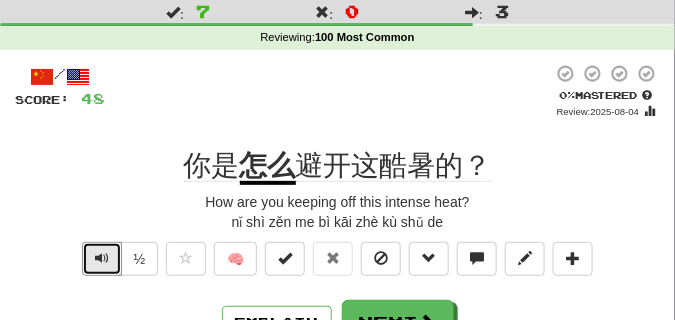 scroll, scrollTop: 100, scrollLeft: 0, axis: vertical 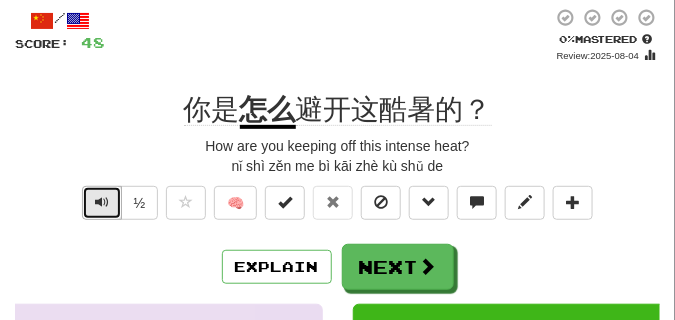 click at bounding box center [102, 202] 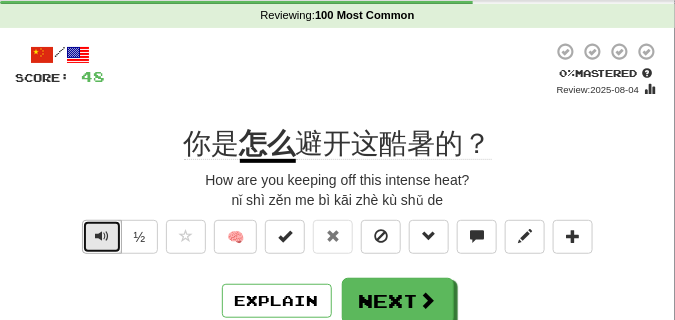 scroll, scrollTop: 50, scrollLeft: 0, axis: vertical 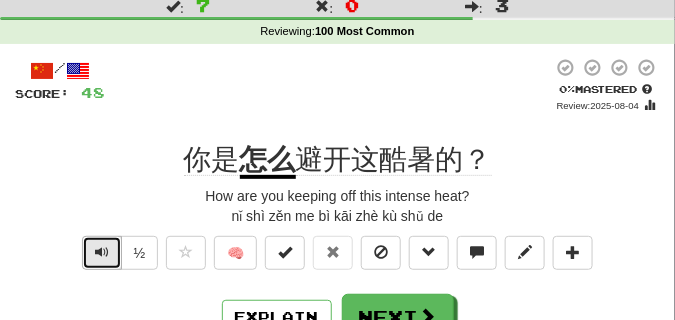 click at bounding box center [102, 253] 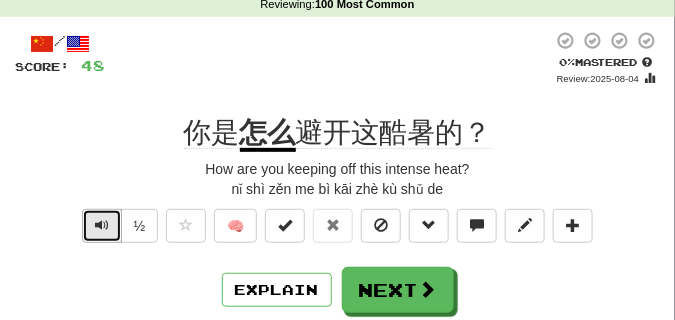 scroll, scrollTop: 100, scrollLeft: 0, axis: vertical 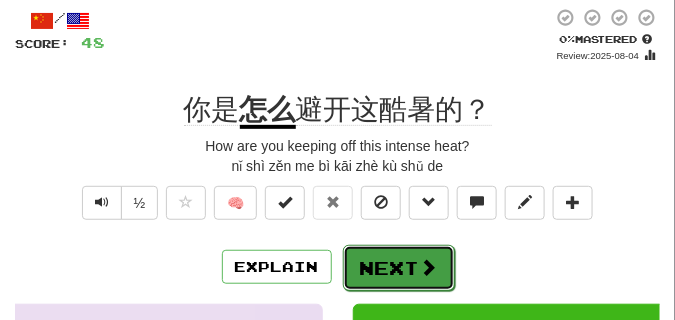 click on "Next" at bounding box center (399, 268) 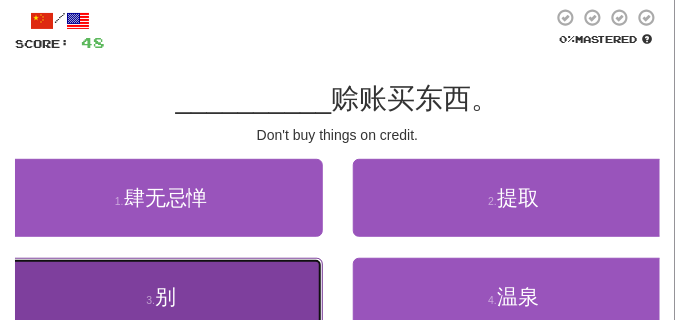 click on "3 .  别" at bounding box center (161, 297) 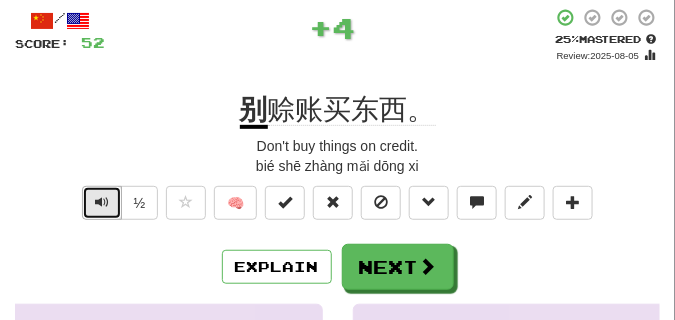 click at bounding box center [102, 202] 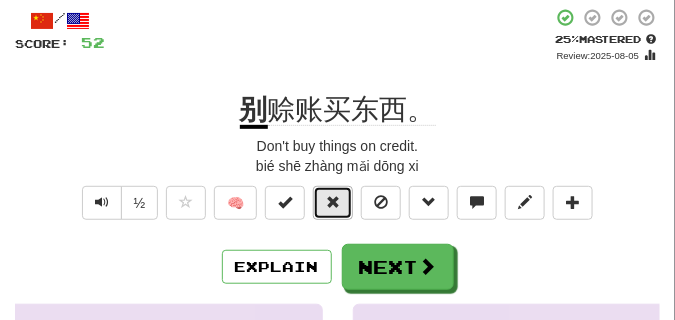 click at bounding box center [333, 203] 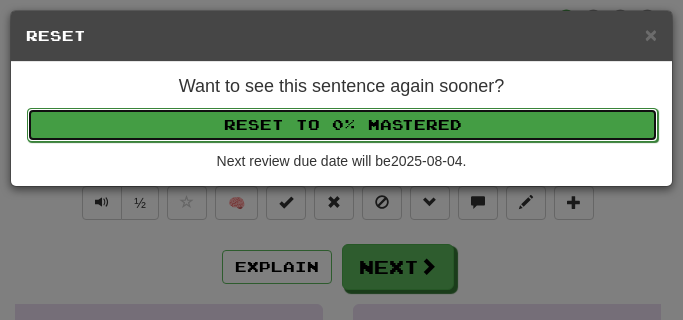 click on "Reset to 0% Mastered" at bounding box center [342, 125] 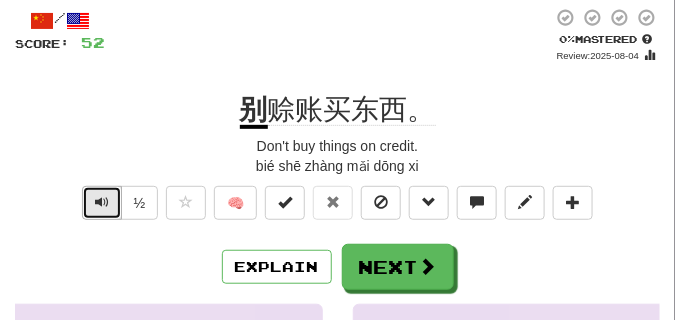 click at bounding box center [102, 202] 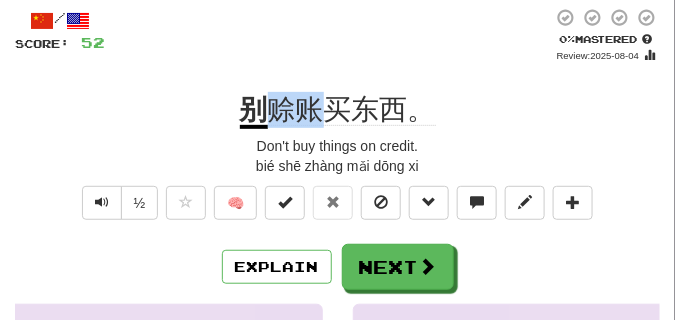 drag, startPoint x: 267, startPoint y: 103, endPoint x: 316, endPoint y: 107, distance: 49.162994 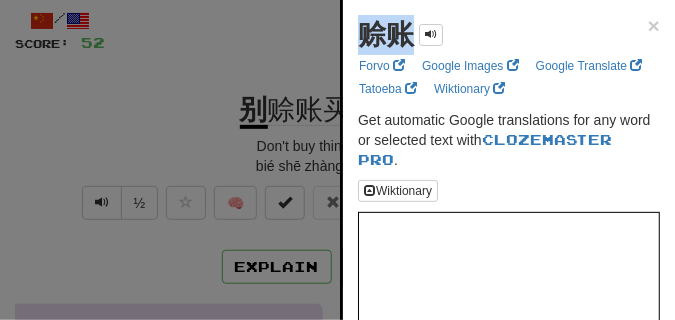 drag, startPoint x: 352, startPoint y: 35, endPoint x: 418, endPoint y: 32, distance: 66.068146 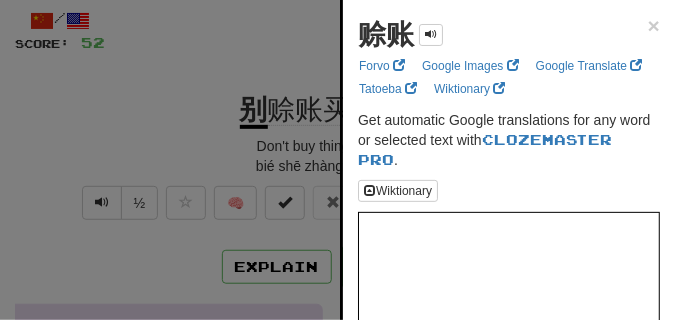 click at bounding box center [337, 160] 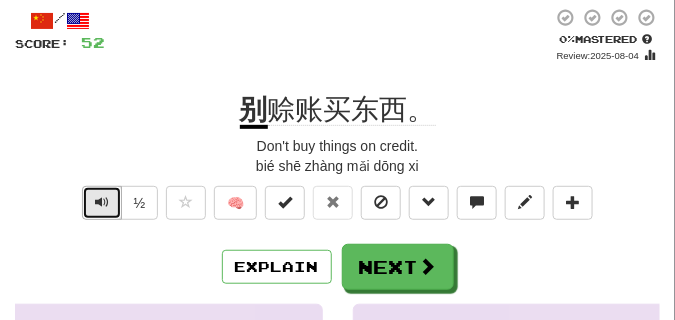 click at bounding box center [102, 202] 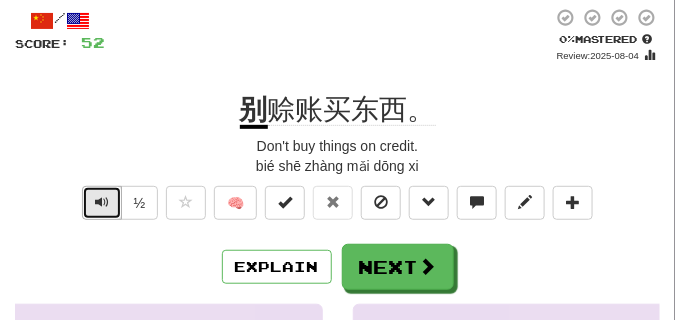 click at bounding box center [102, 202] 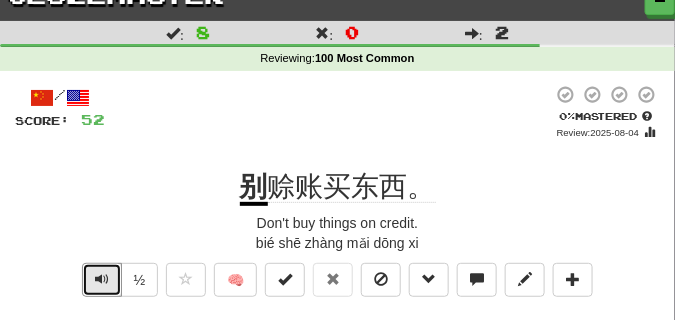 scroll, scrollTop: 0, scrollLeft: 0, axis: both 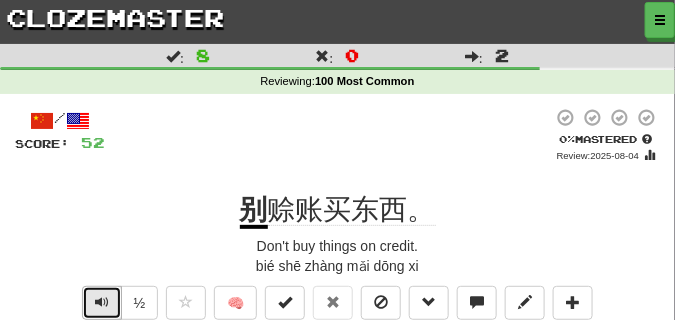 click at bounding box center [102, 303] 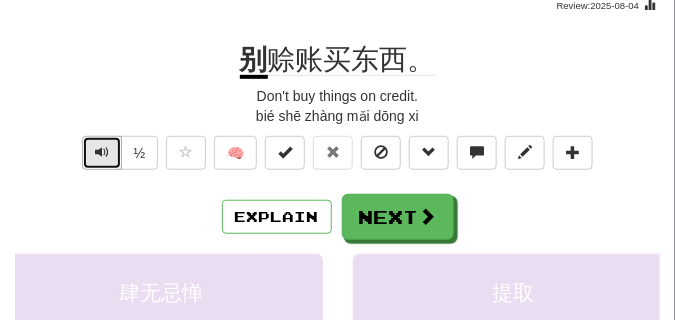 click at bounding box center [102, 153] 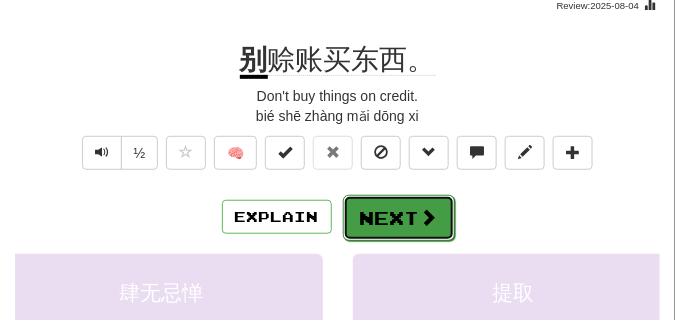 click on "Next" at bounding box center (399, 218) 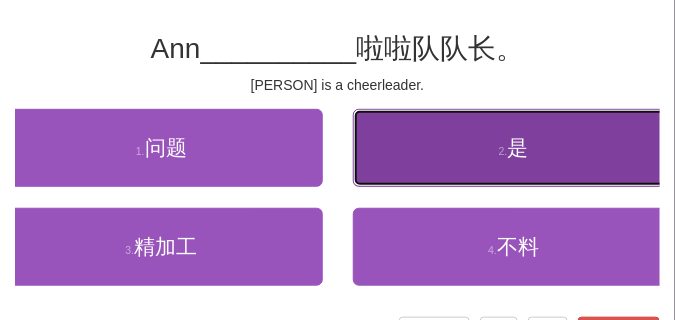 click on "2 .  是" at bounding box center (514, 148) 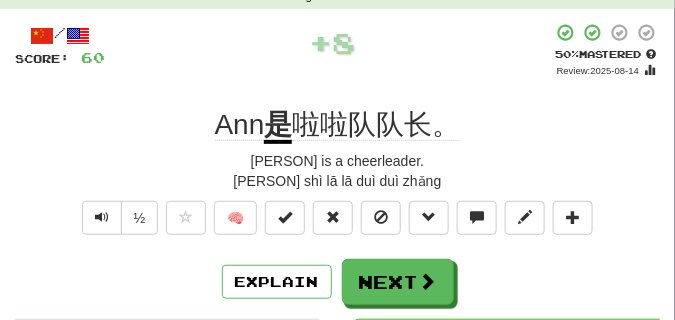 scroll, scrollTop: 100, scrollLeft: 0, axis: vertical 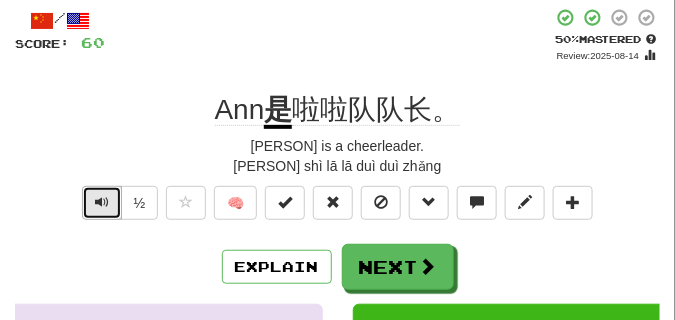 click at bounding box center [102, 203] 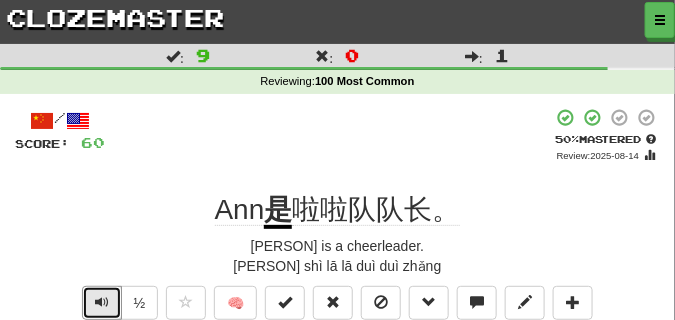 scroll, scrollTop: 50, scrollLeft: 0, axis: vertical 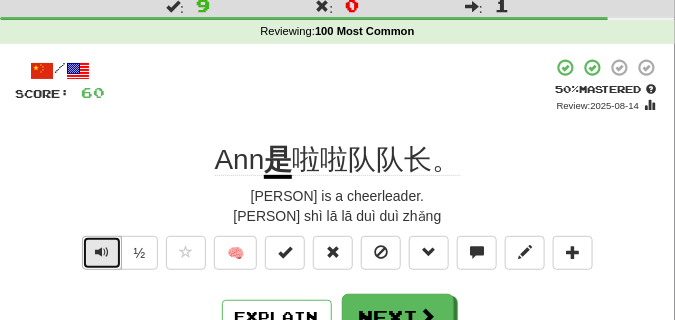 click at bounding box center [102, 252] 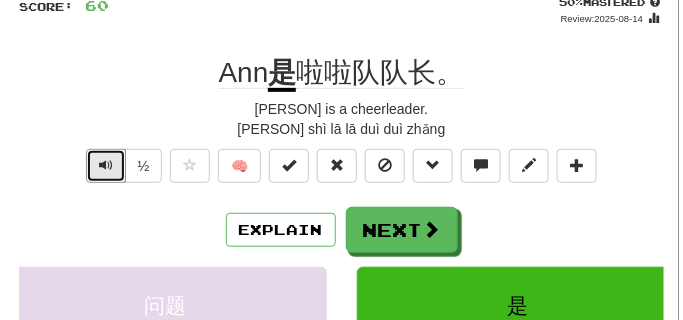 scroll, scrollTop: 150, scrollLeft: 0, axis: vertical 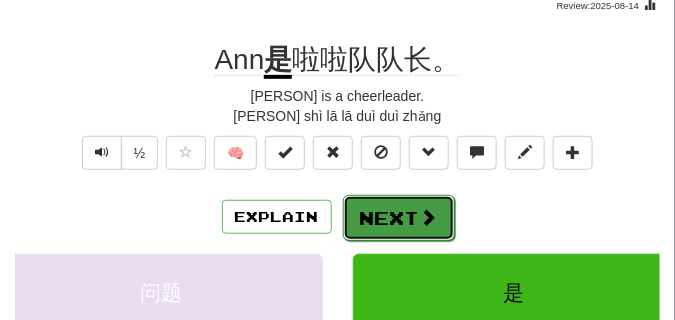 click on "Next" at bounding box center (399, 218) 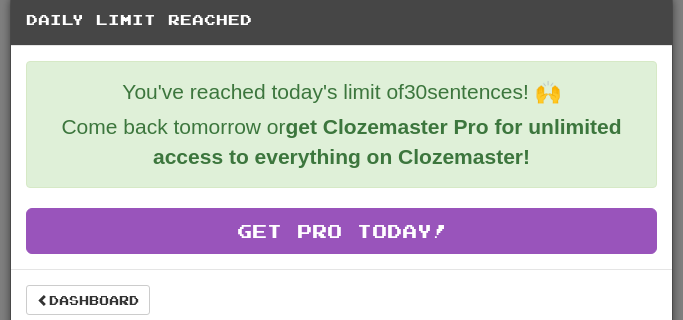 scroll, scrollTop: 0, scrollLeft: 0, axis: both 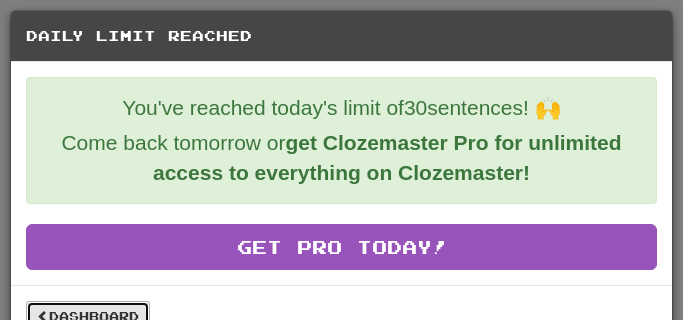 click on "Dashboard" at bounding box center (88, 316) 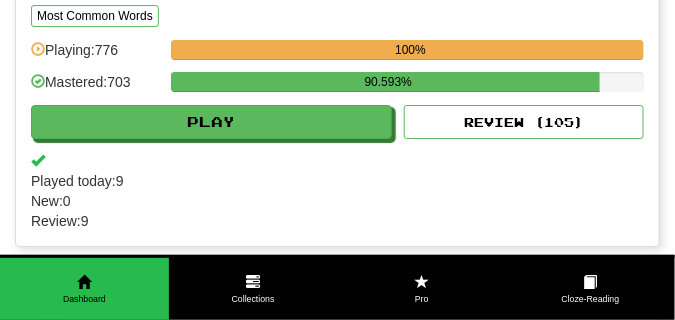 scroll, scrollTop: 1250, scrollLeft: 0, axis: vertical 